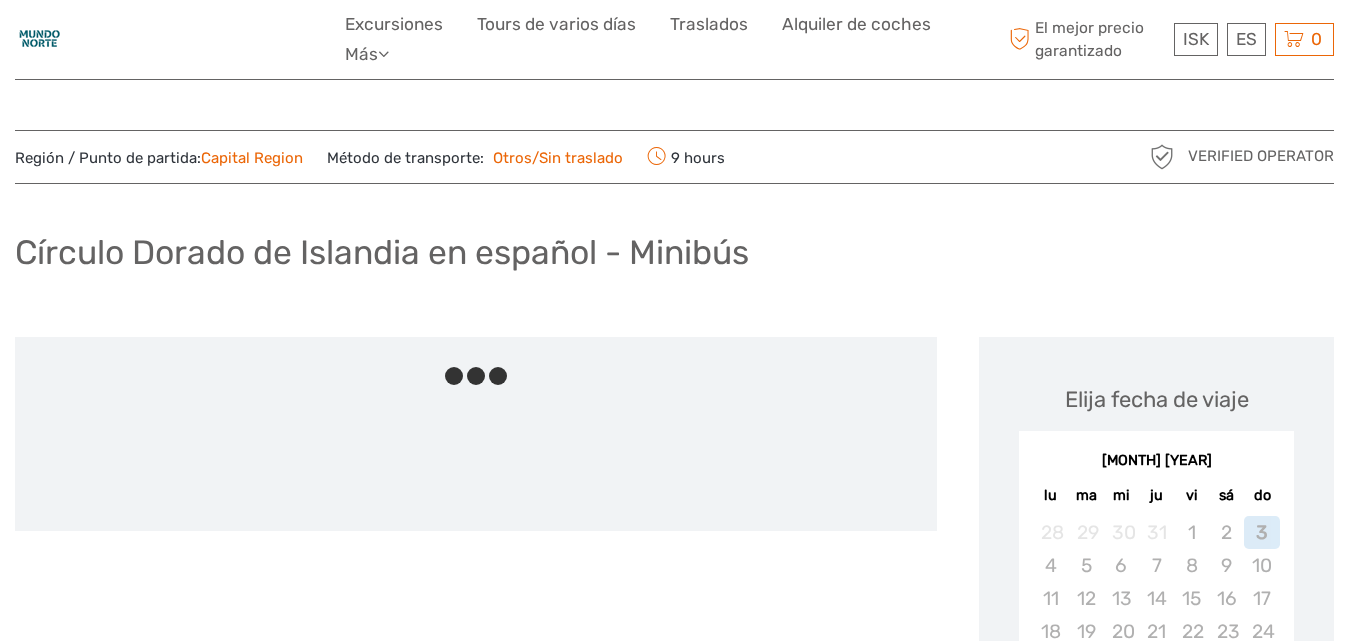 scroll, scrollTop: 0, scrollLeft: 0, axis: both 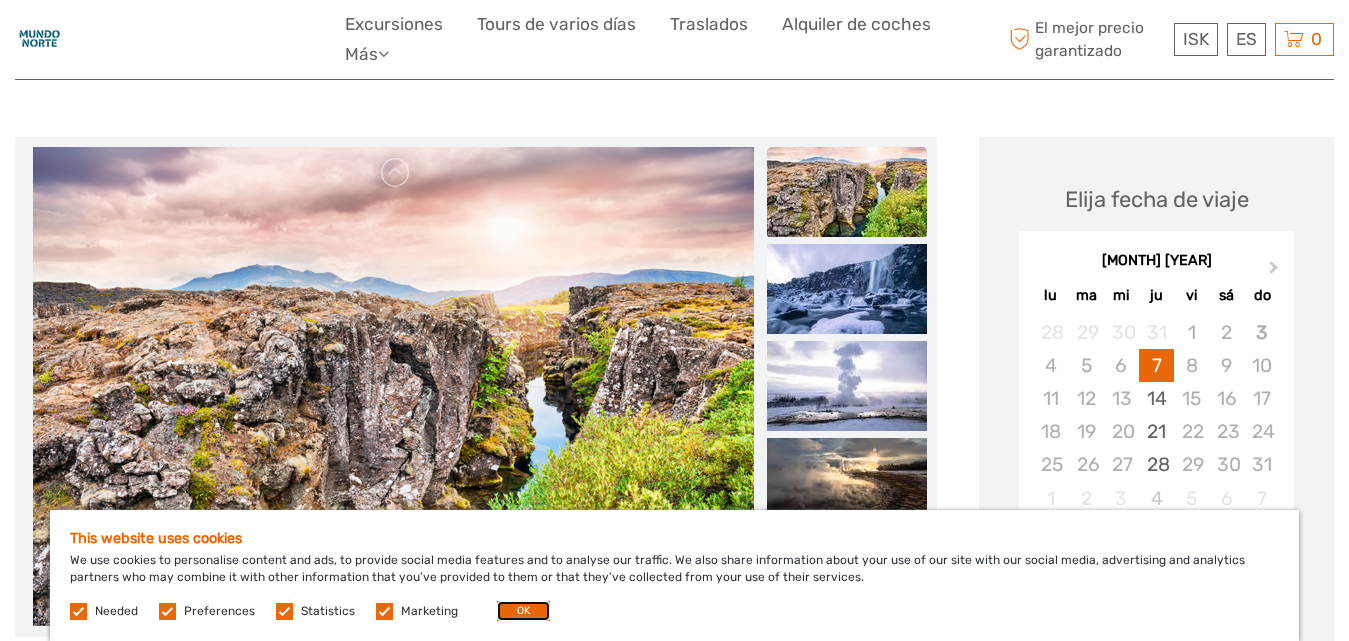 click on "OK" at bounding box center [523, 611] 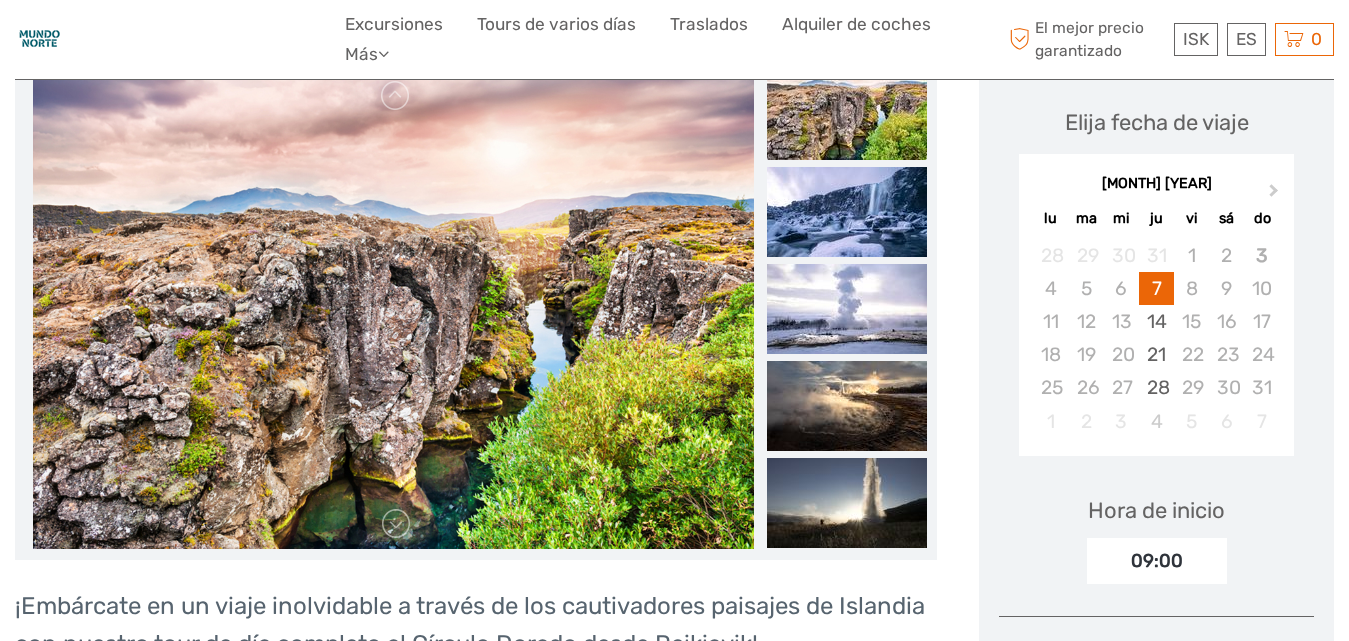 scroll, scrollTop: 300, scrollLeft: 0, axis: vertical 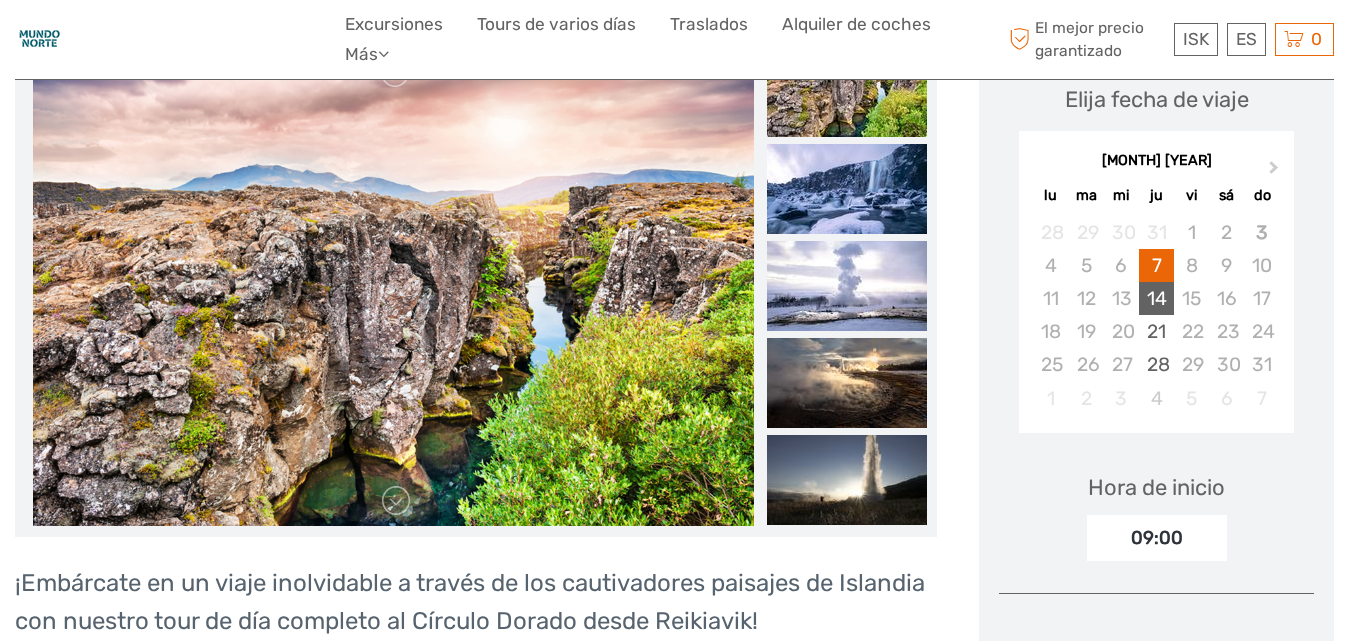 click on "14" at bounding box center [1156, 298] 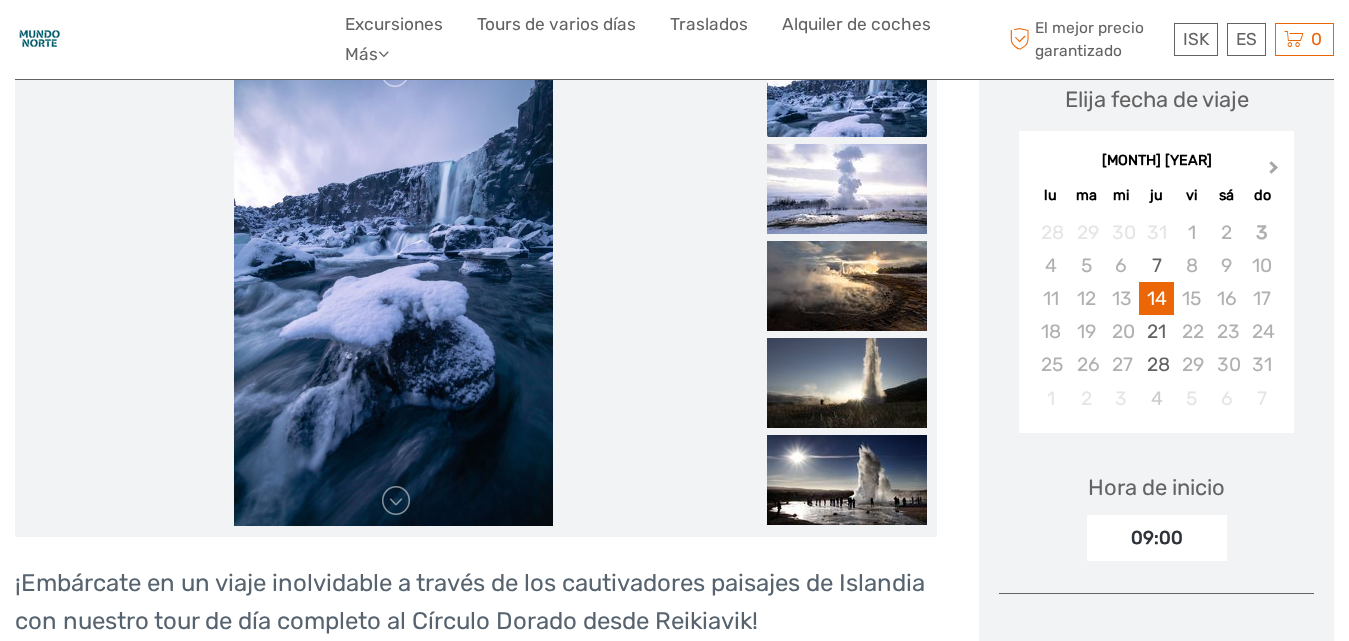 click on "Next Month" at bounding box center [1276, 172] 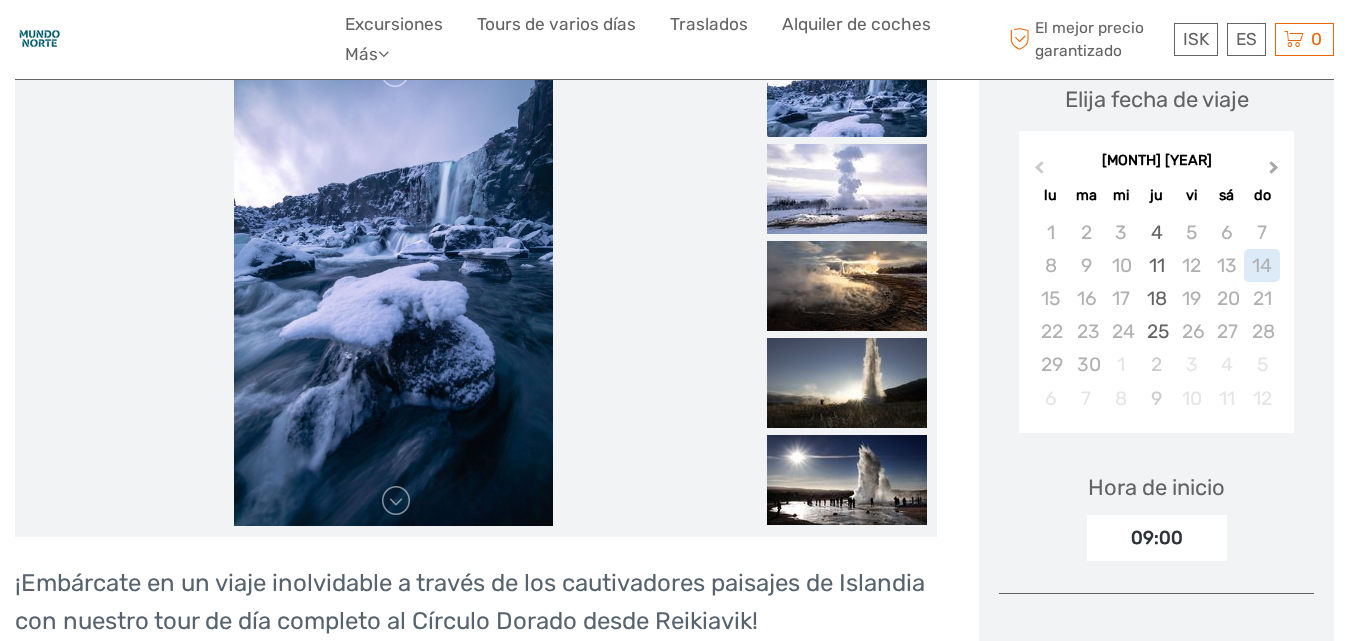click on "Next Month" at bounding box center [1276, 172] 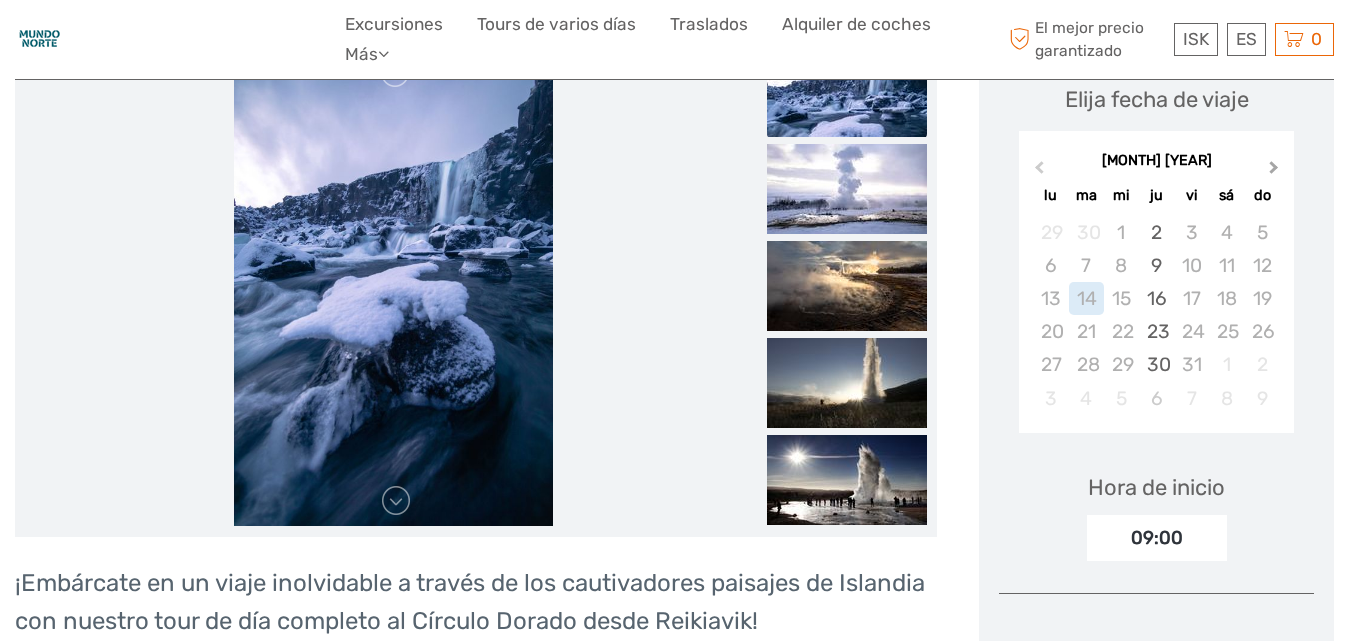 click on "Next Month" at bounding box center (1276, 172) 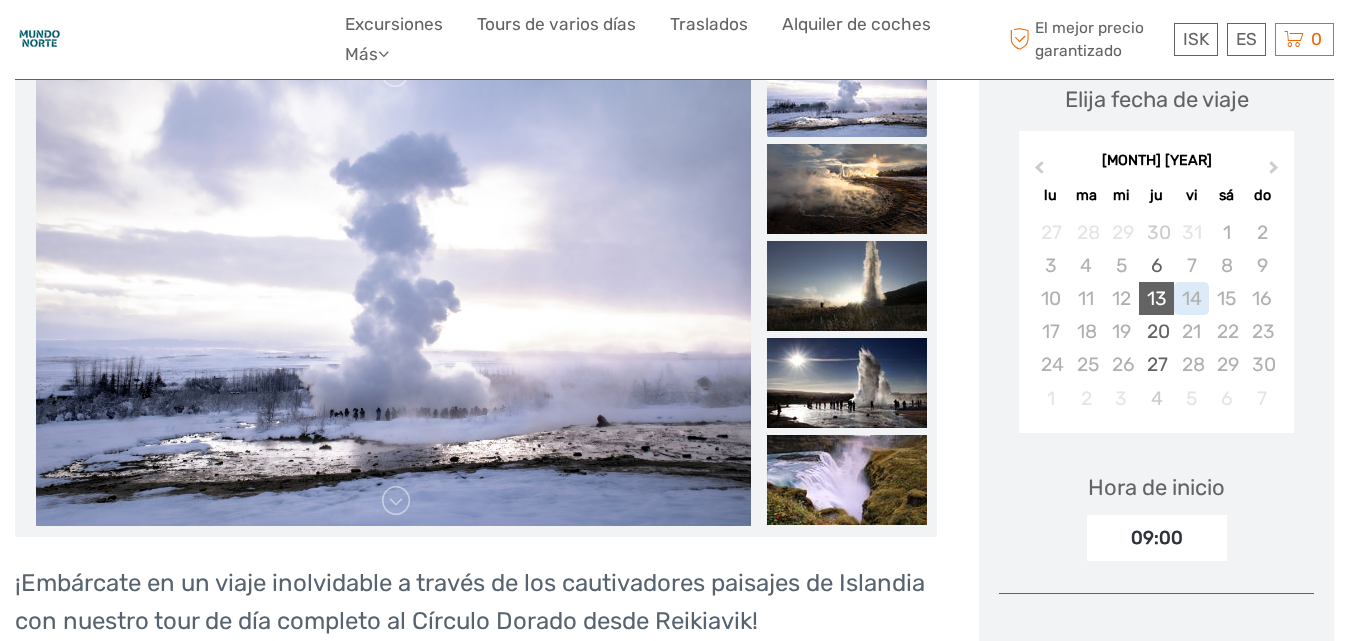 click on "13" at bounding box center [1156, 298] 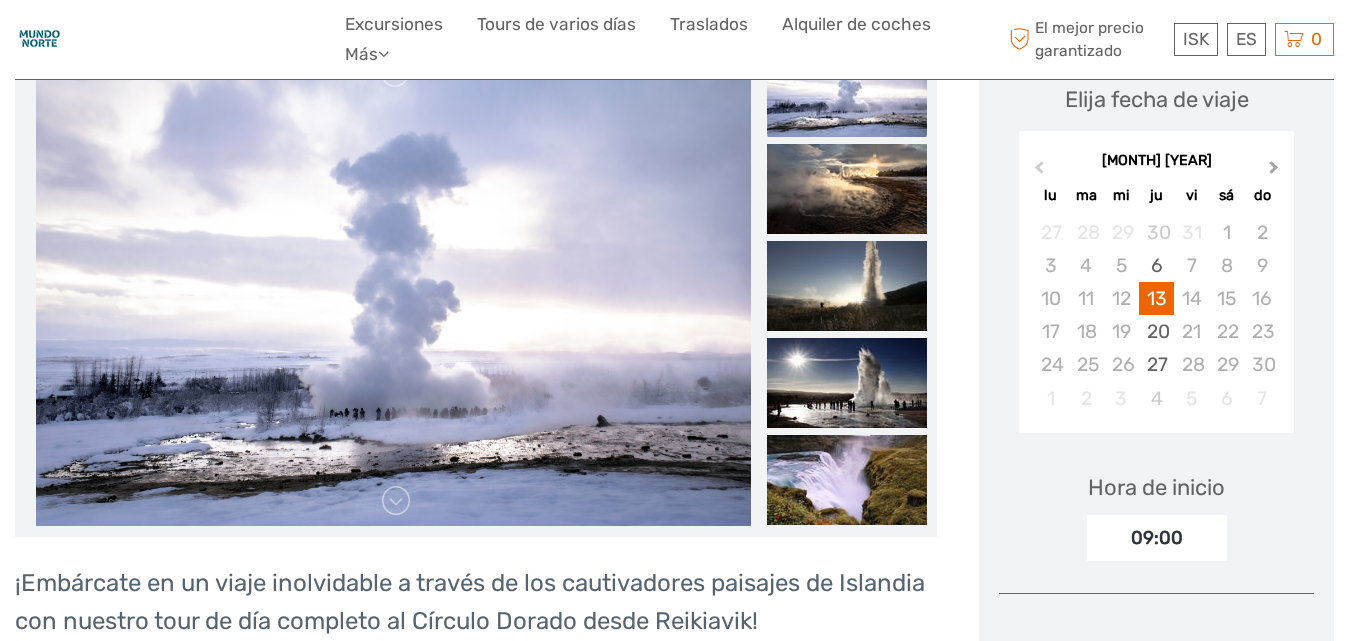 click on "Next Month" at bounding box center [1274, 171] 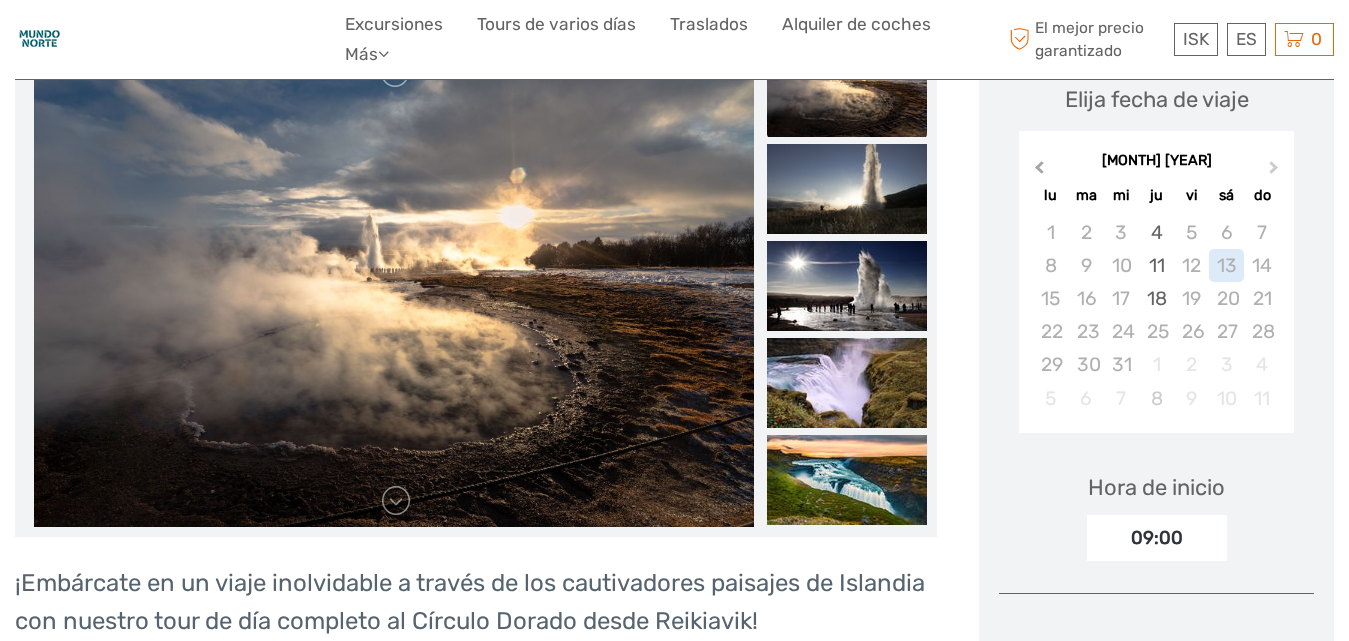 click on "Previous Month" at bounding box center [1037, 172] 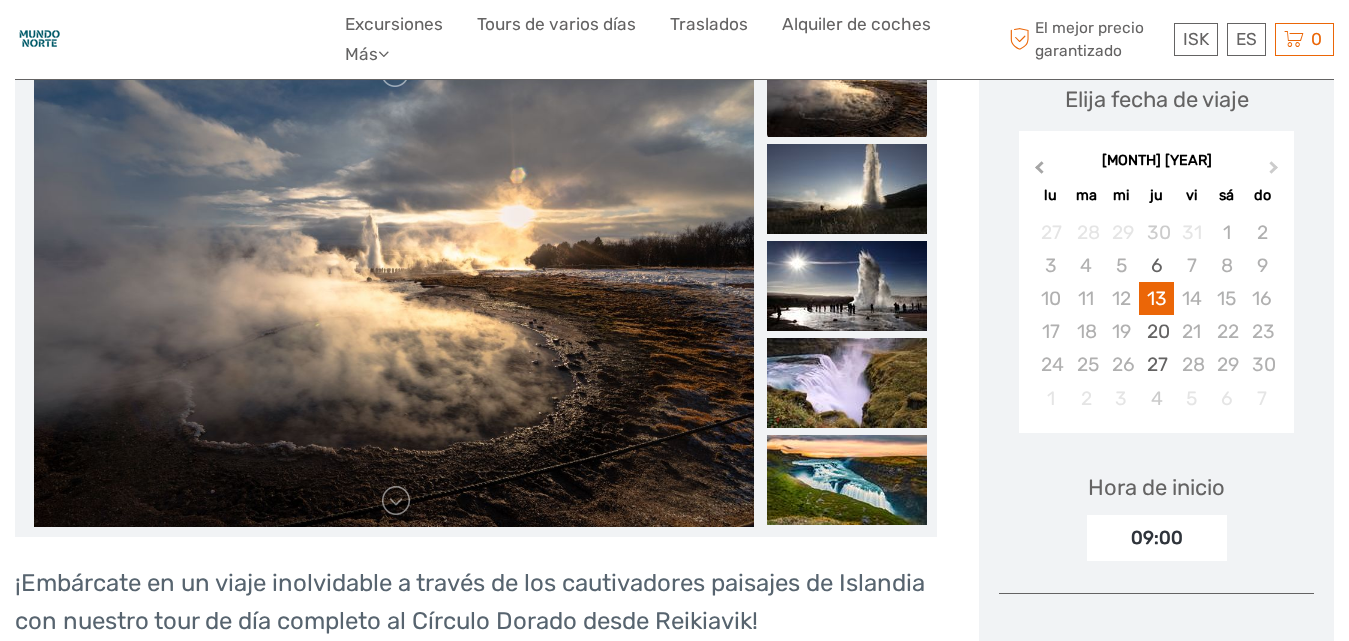 click on "Previous Month" at bounding box center [1039, 171] 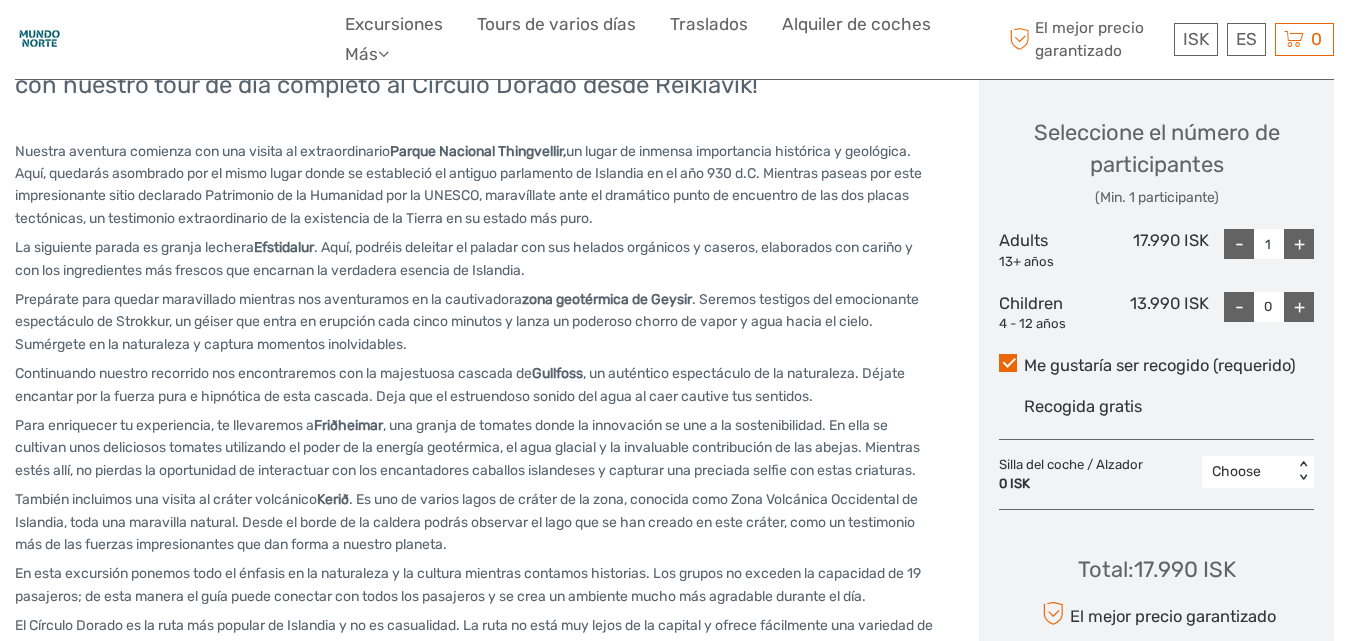 scroll, scrollTop: 800, scrollLeft: 0, axis: vertical 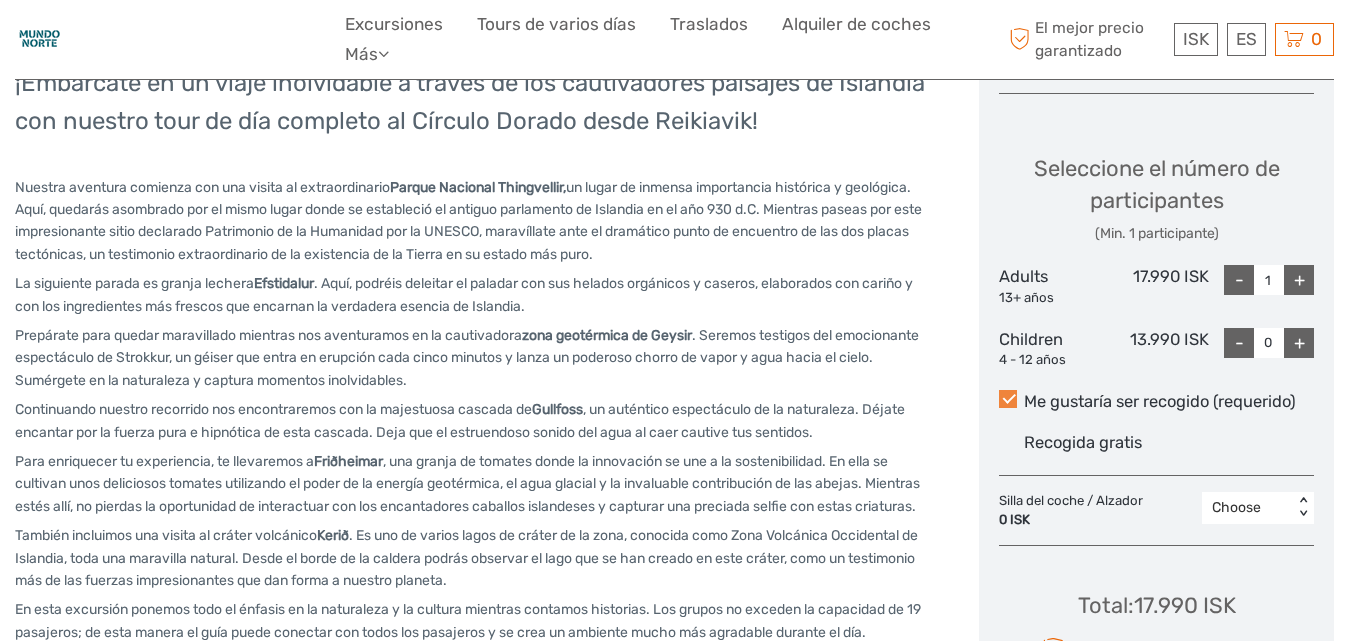 click at bounding box center (1008, 399) 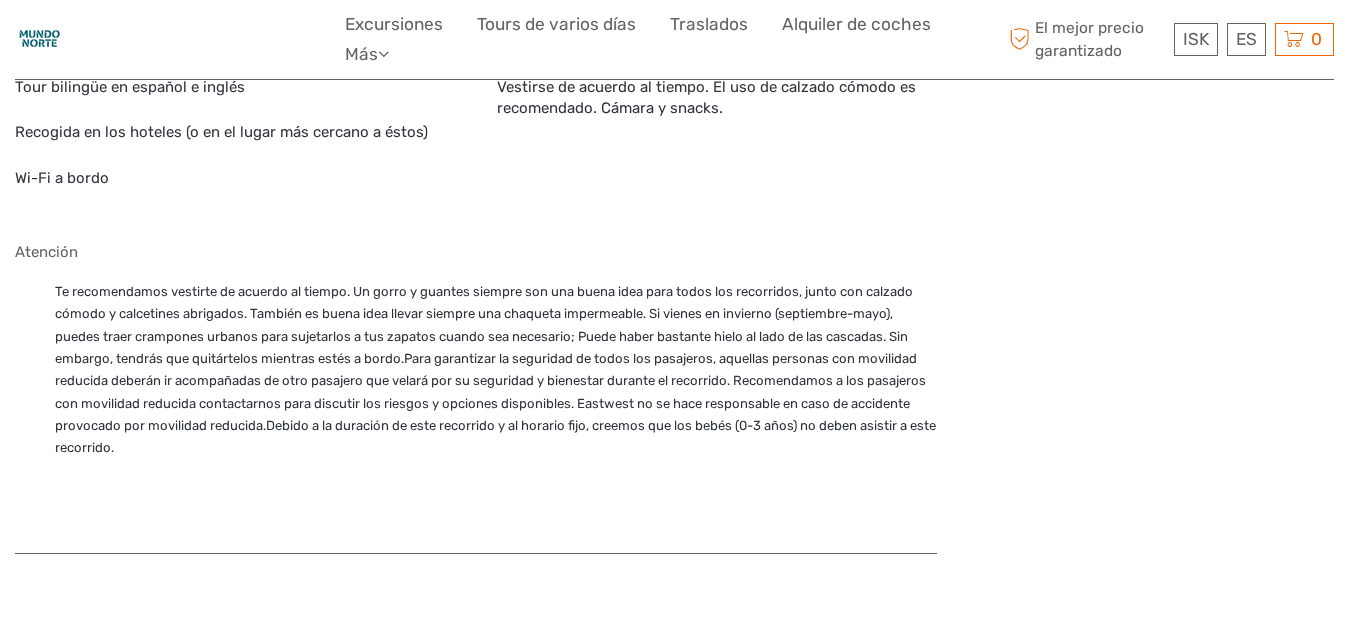 scroll, scrollTop: 1439, scrollLeft: 0, axis: vertical 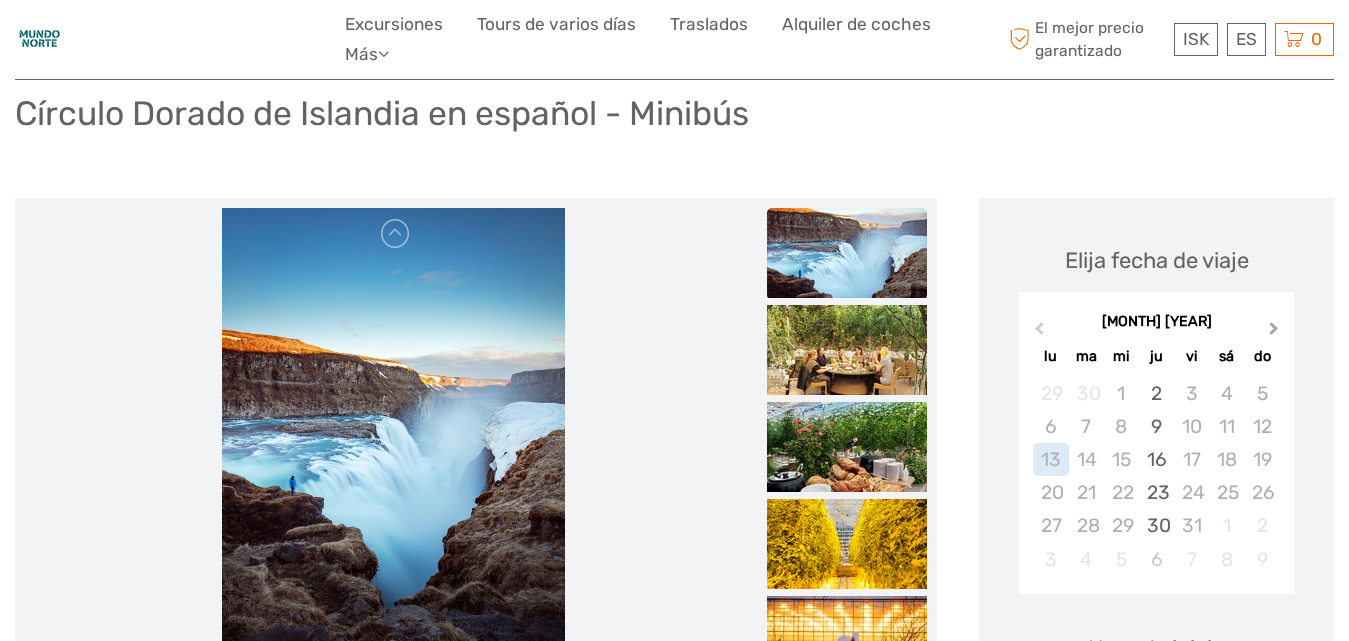 click on "Next Month" at bounding box center [1274, 332] 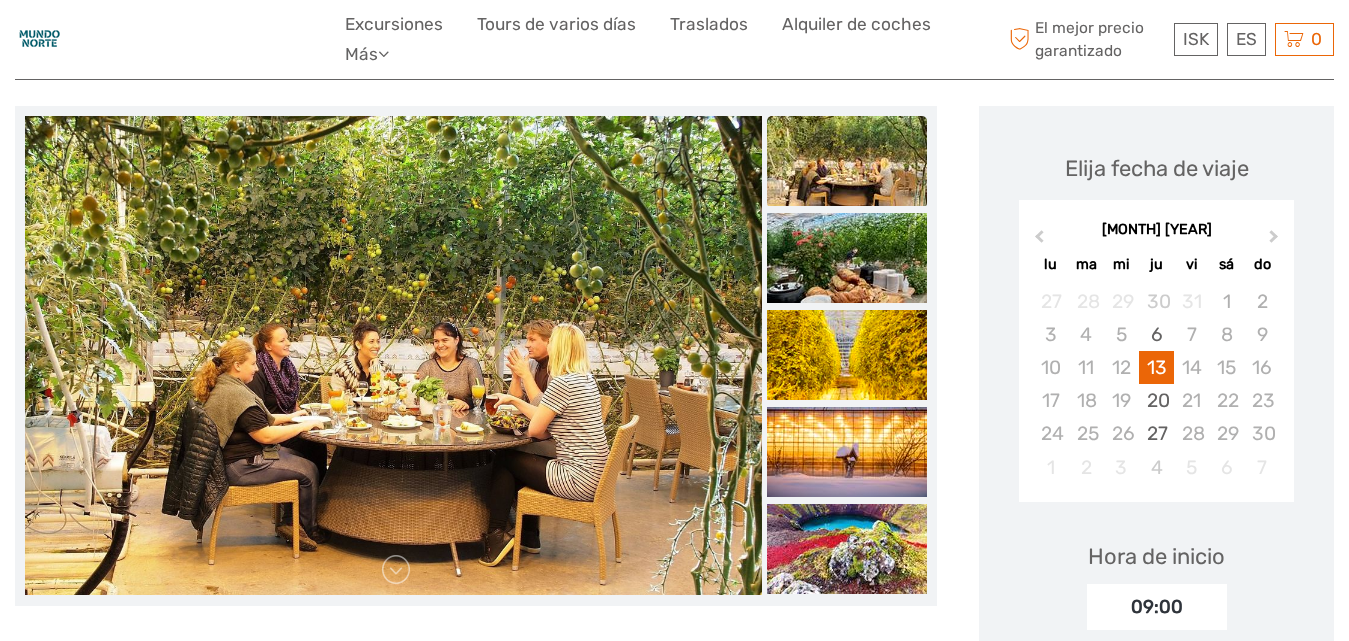 scroll, scrollTop: 200, scrollLeft: 0, axis: vertical 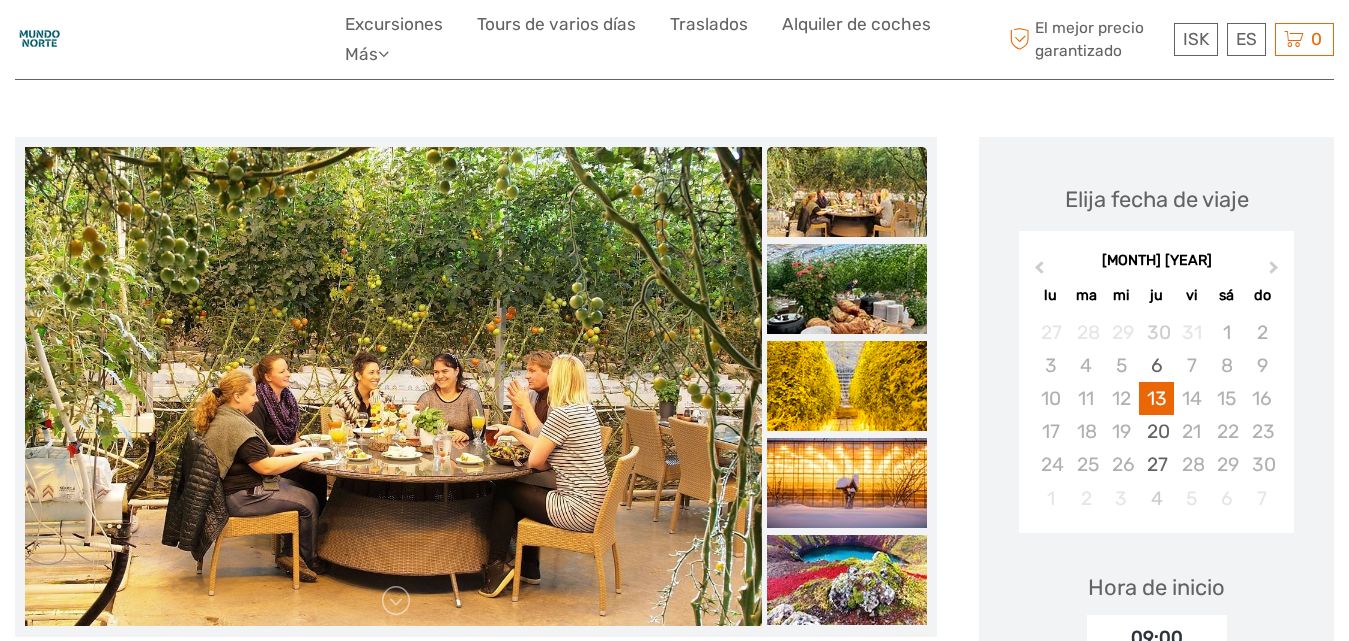 click at bounding box center [847, 192] 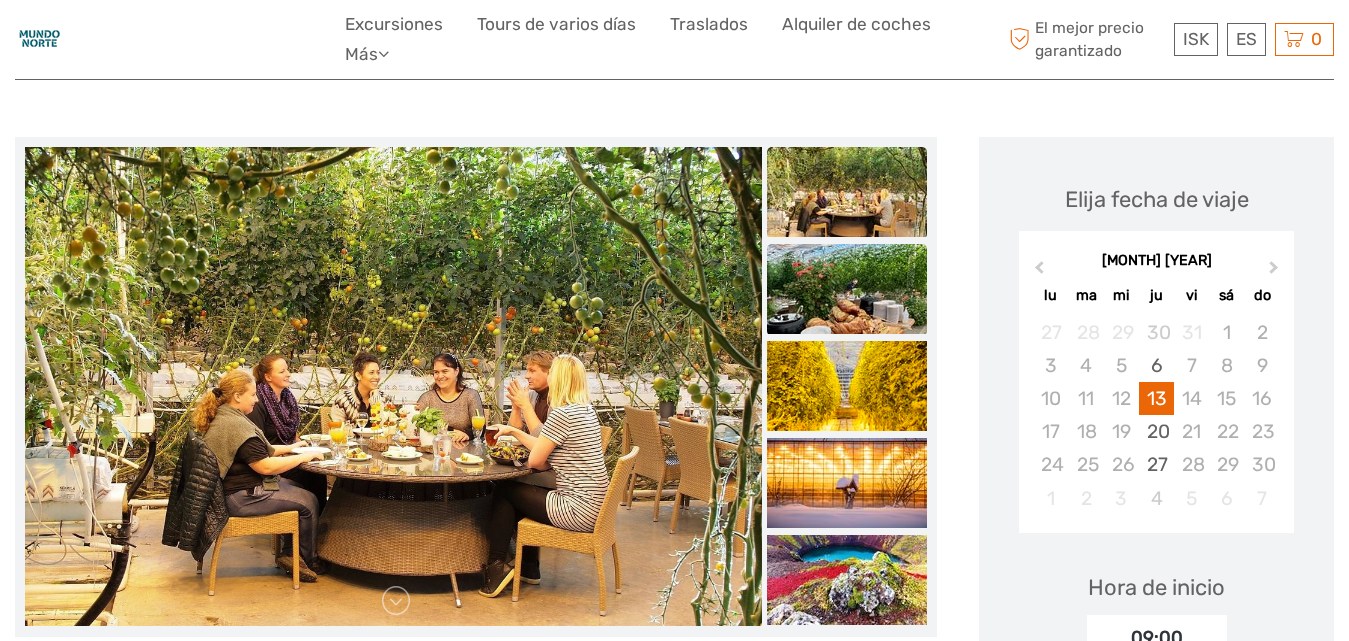 click at bounding box center [847, 289] 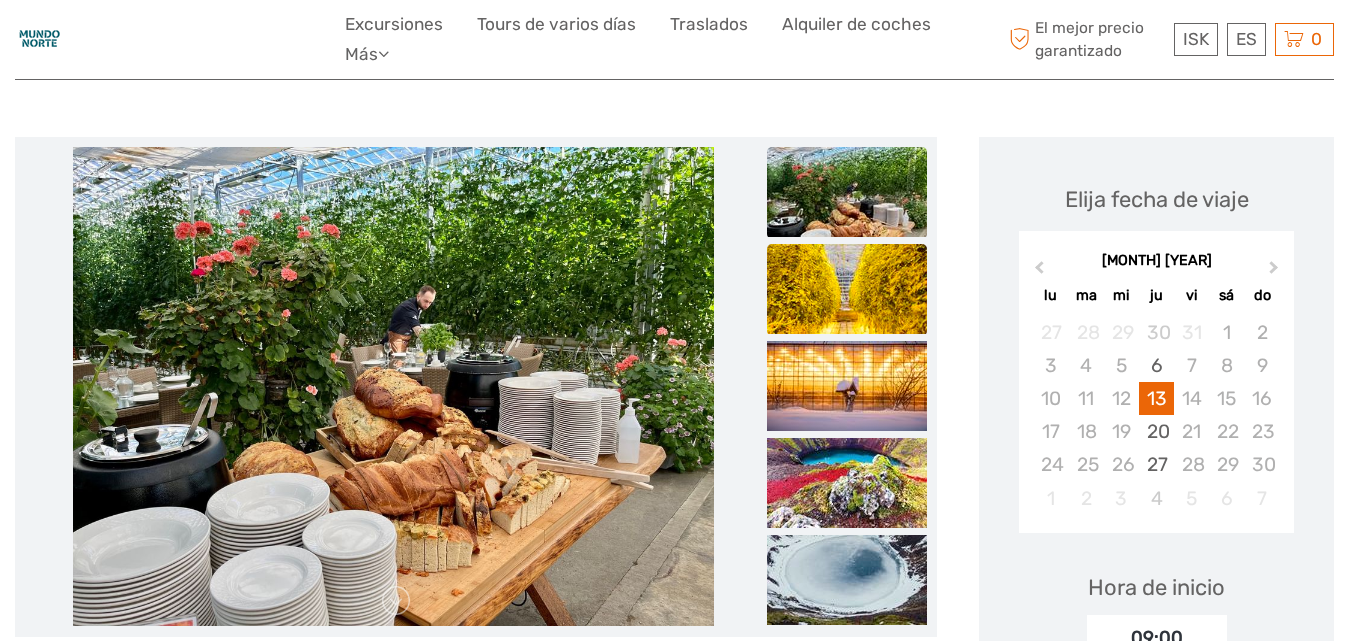 click at bounding box center (847, 289) 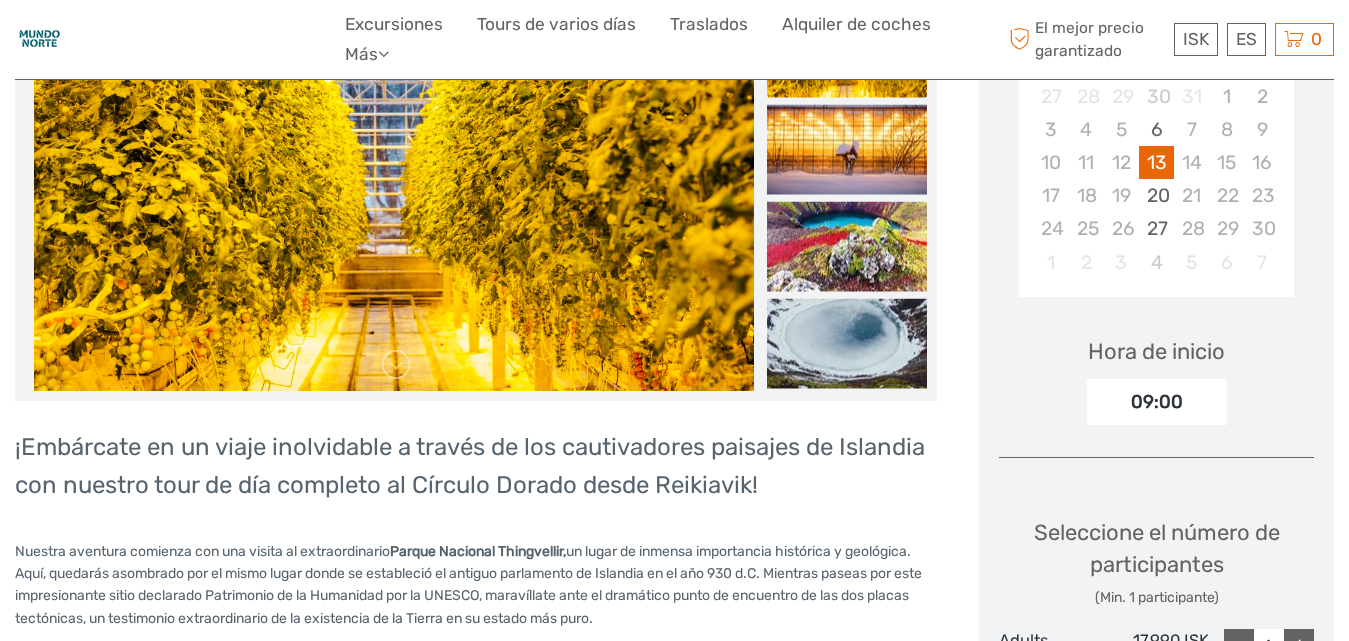 scroll, scrollTop: 400, scrollLeft: 0, axis: vertical 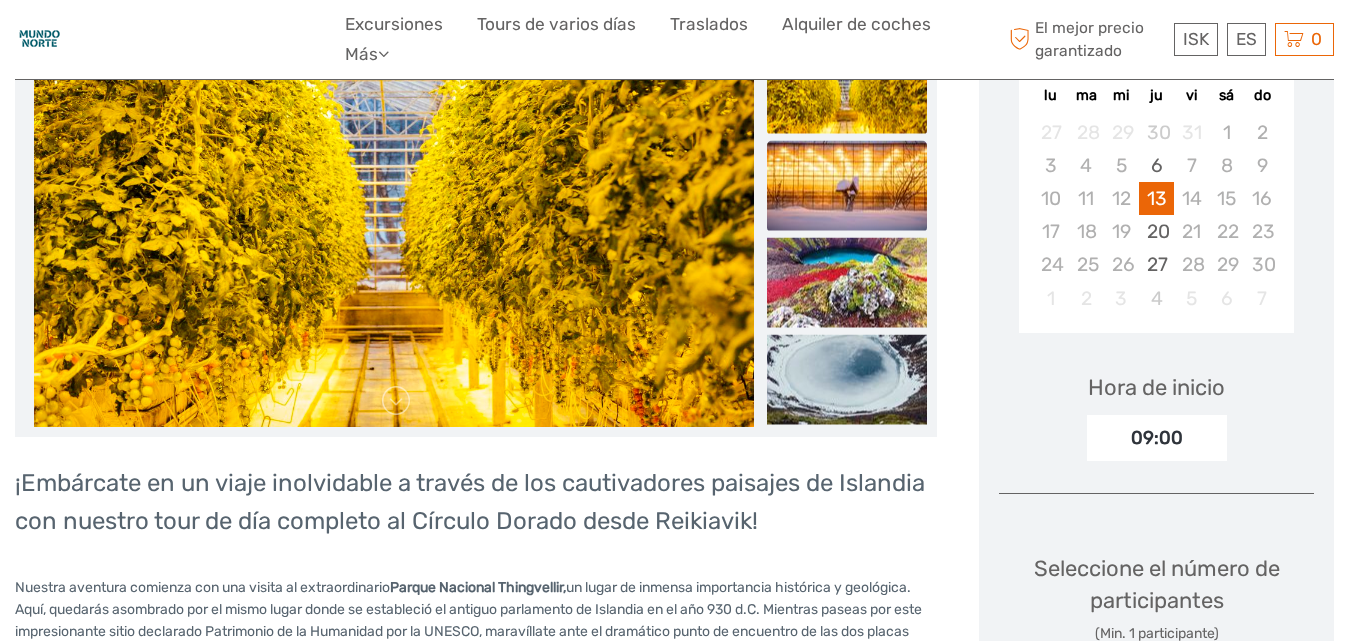 click at bounding box center (847, 185) 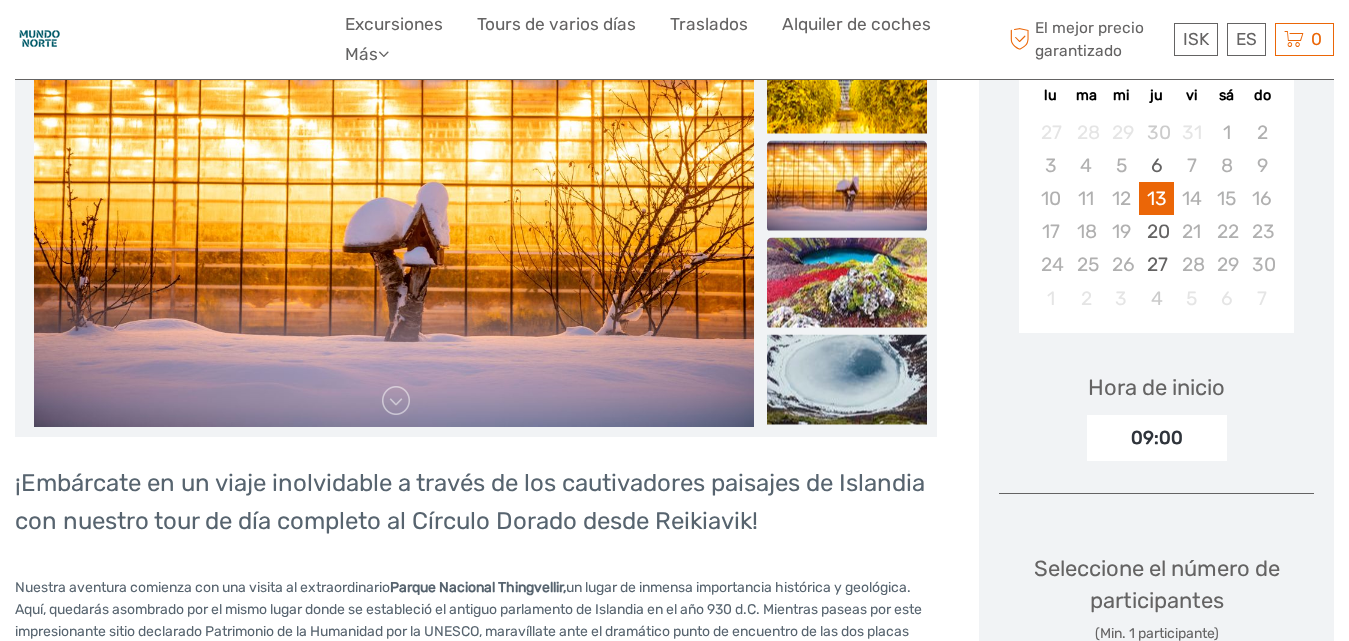 click at bounding box center (847, 282) 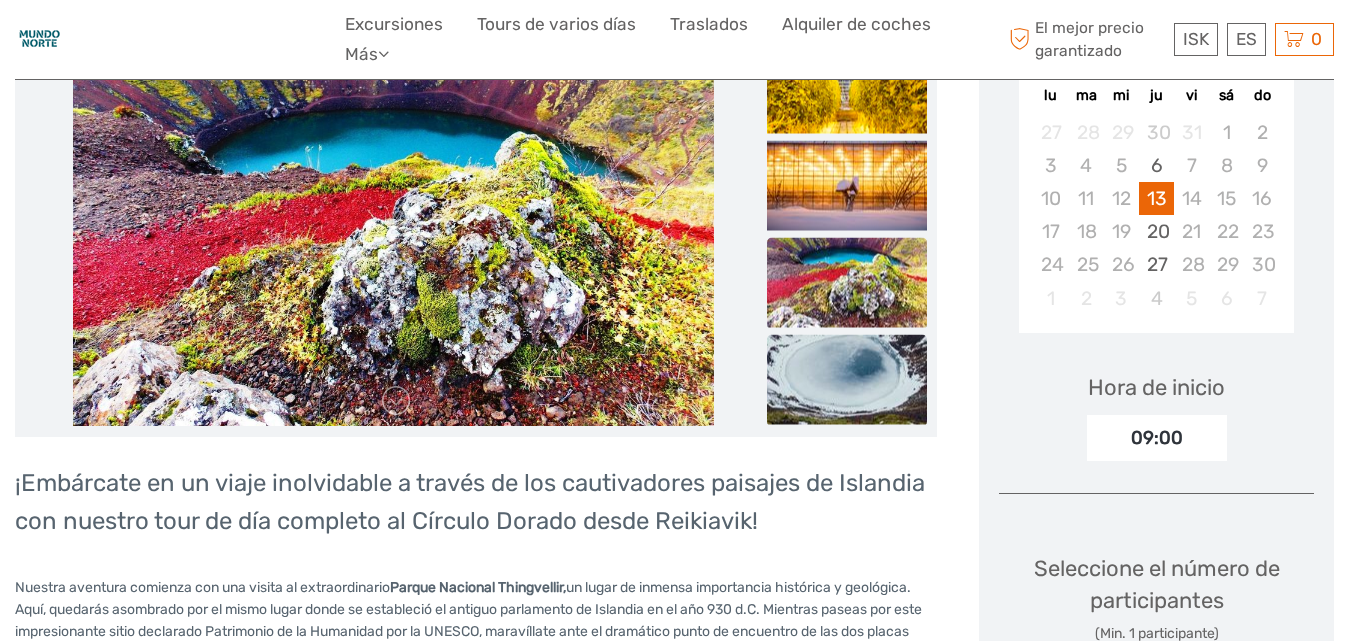 click at bounding box center [847, 379] 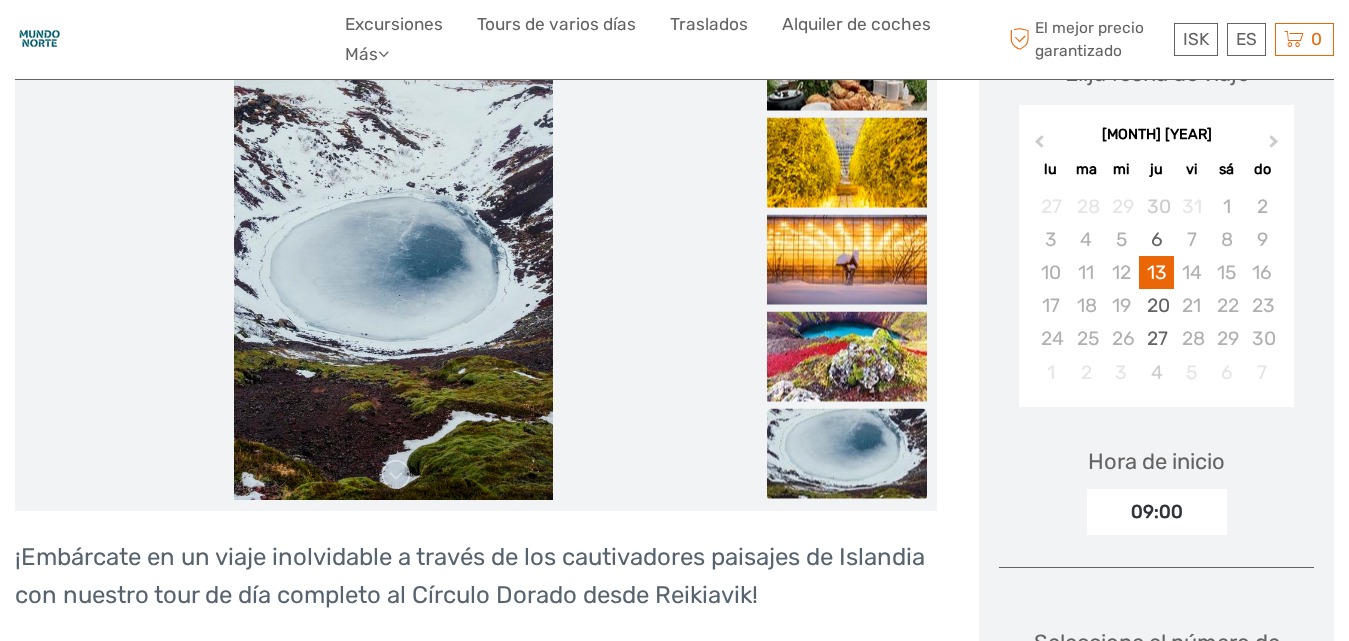 scroll, scrollTop: 300, scrollLeft: 0, axis: vertical 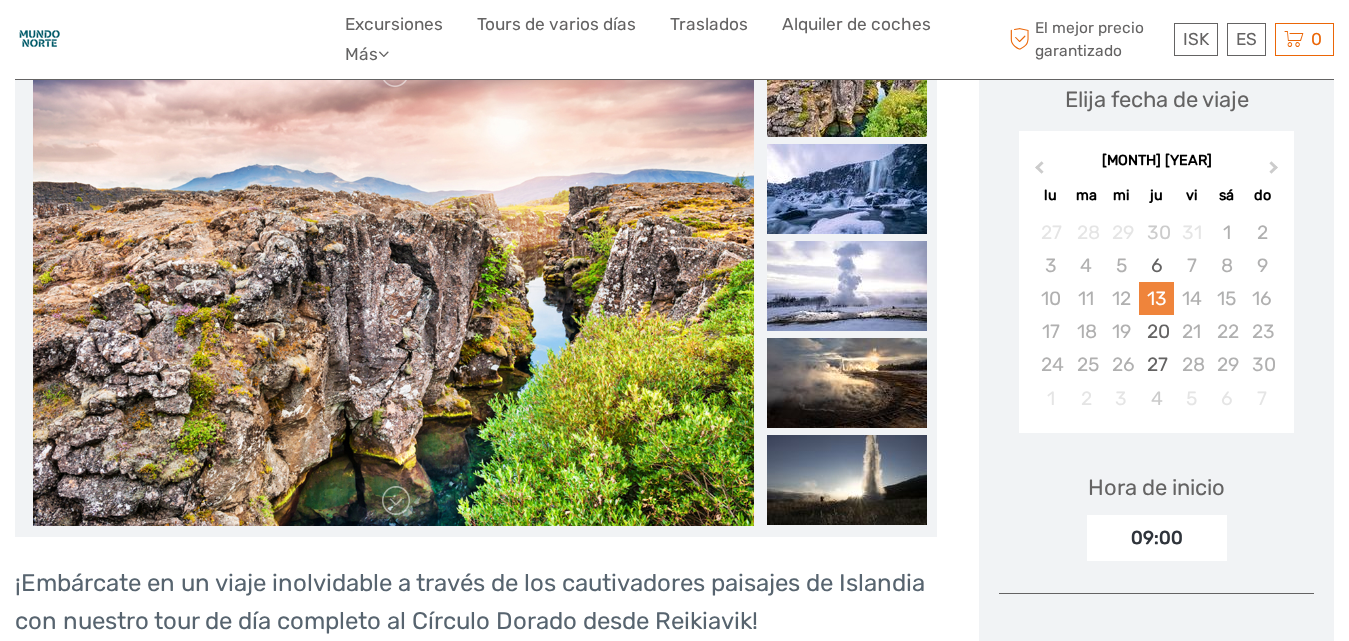 click on "13" at bounding box center (1156, 298) 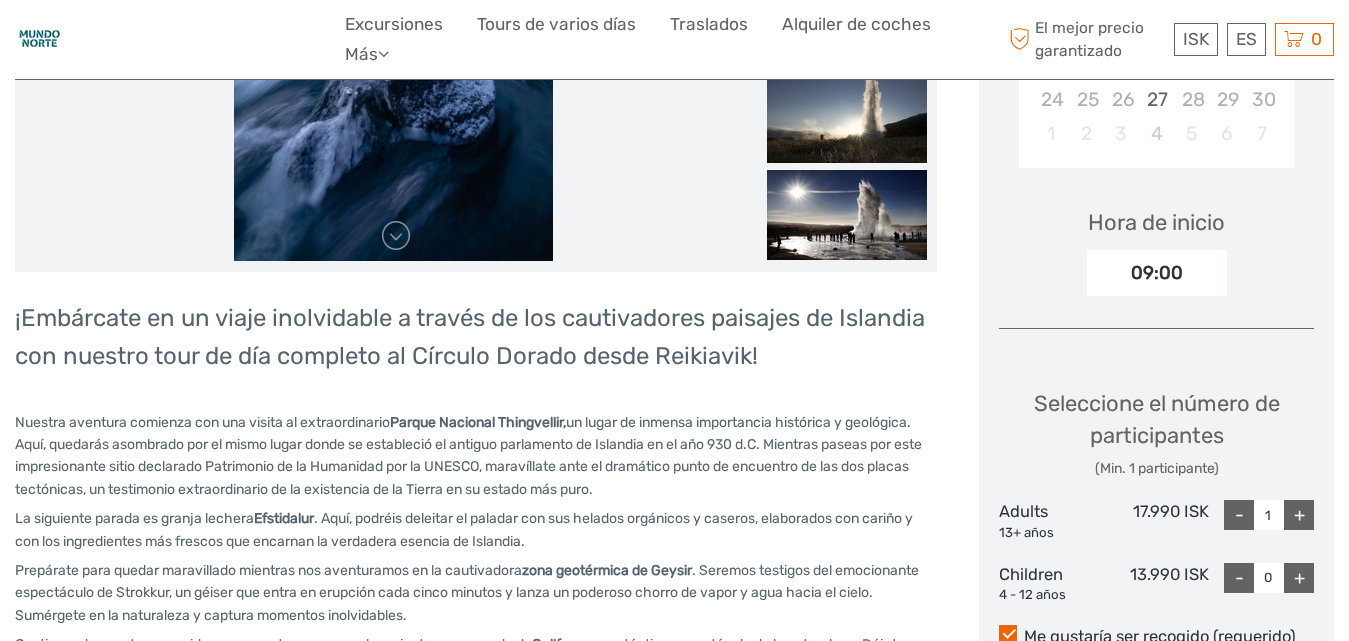 scroll, scrollTop: 600, scrollLeft: 0, axis: vertical 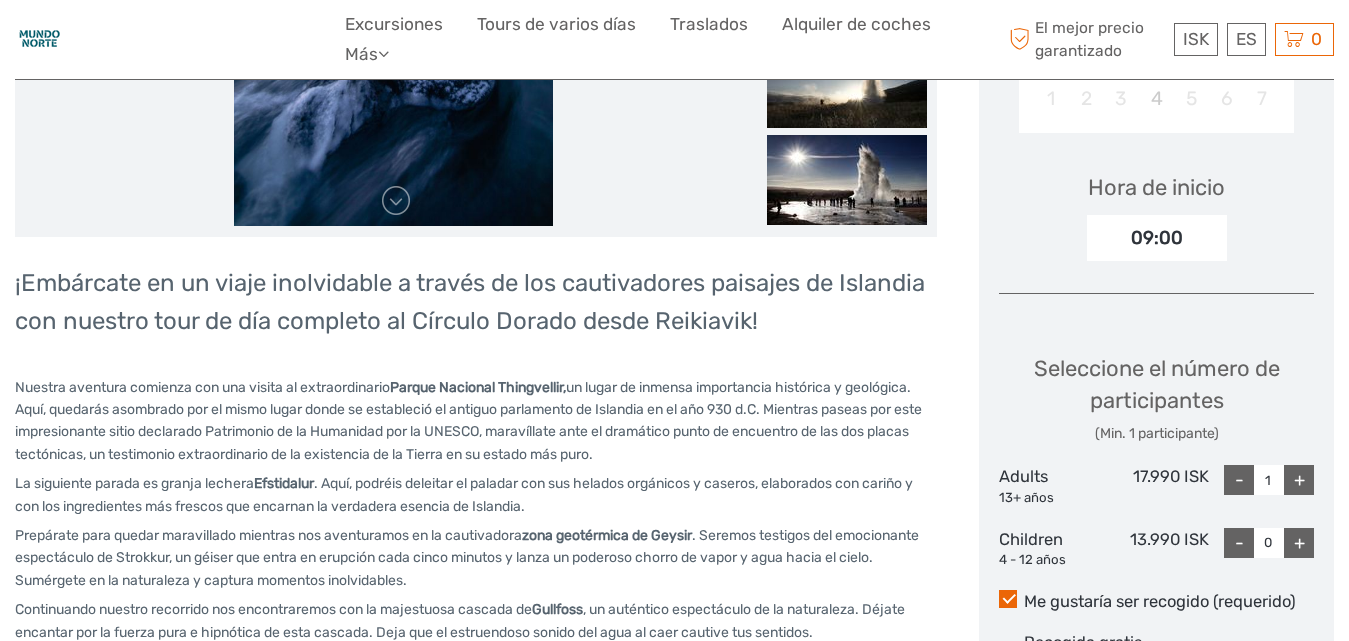 click on "+" at bounding box center (1299, 480) 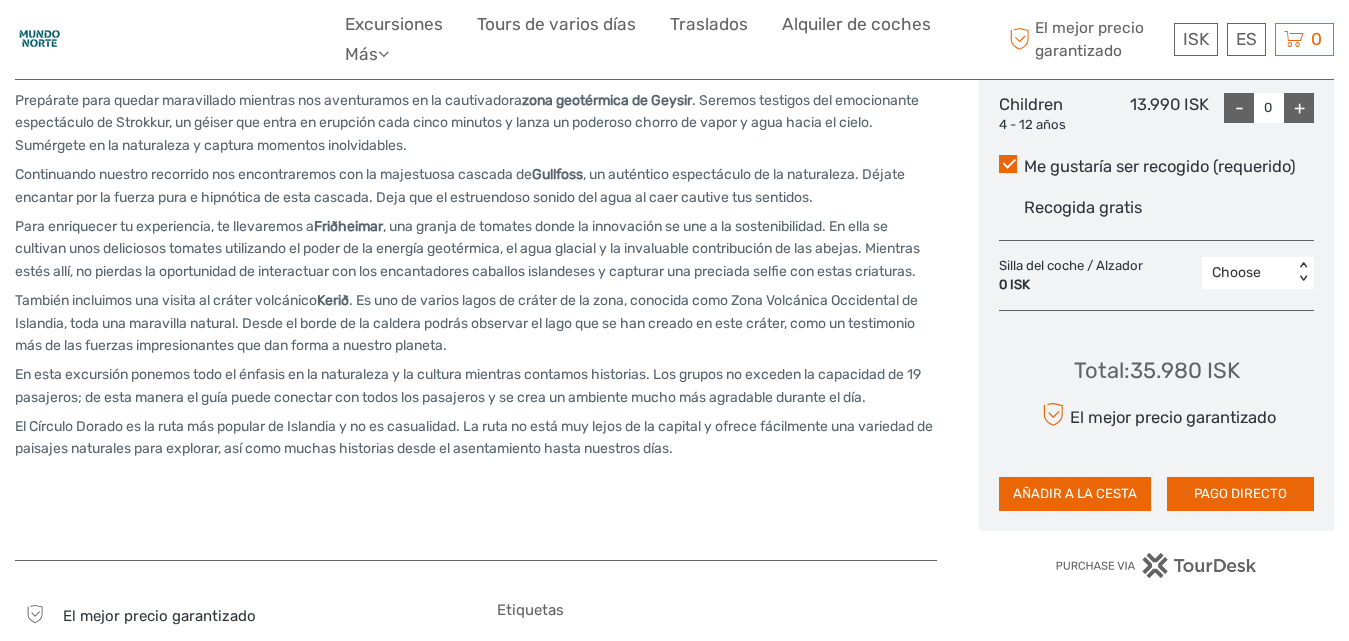 scroll, scrollTop: 1100, scrollLeft: 0, axis: vertical 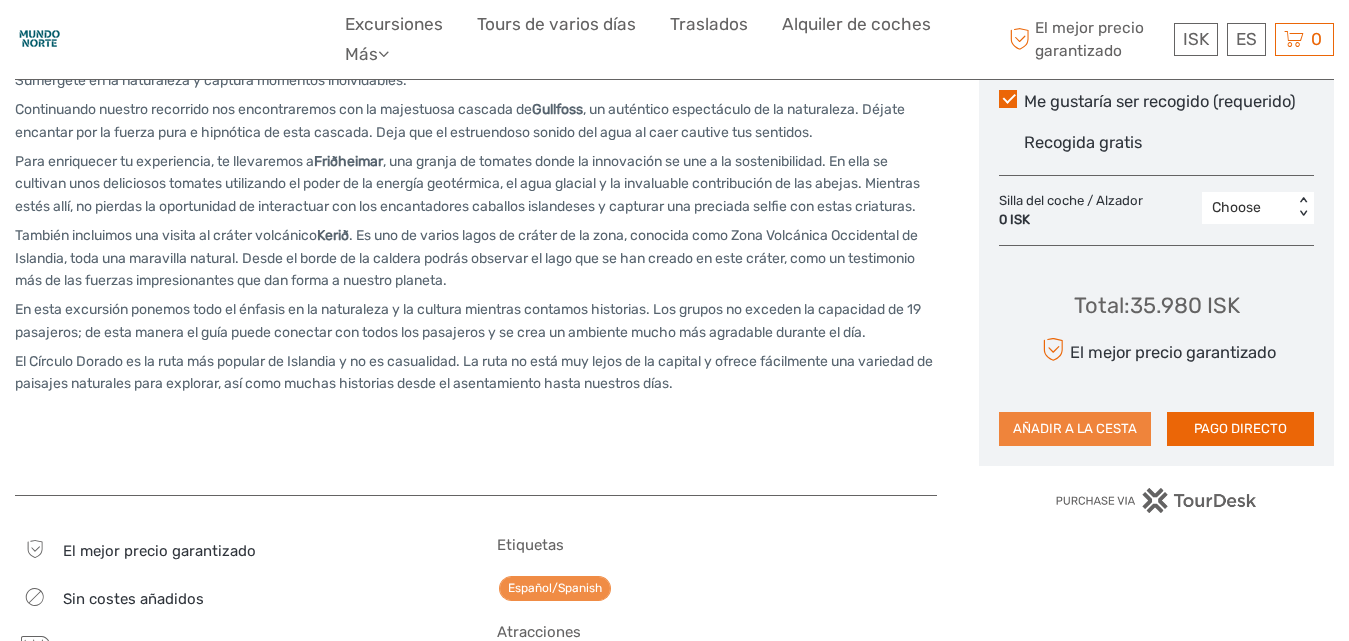 click on "AÑADIR A LA CESTA" at bounding box center [1075, 429] 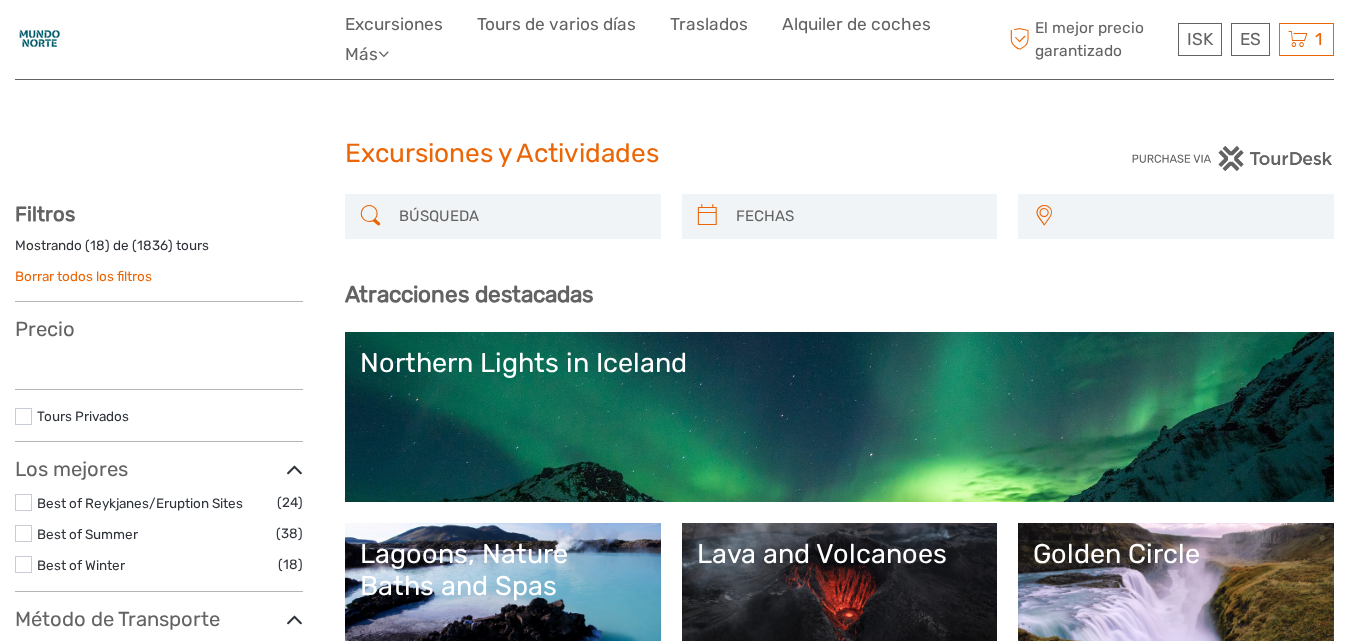 scroll, scrollTop: 0, scrollLeft: 0, axis: both 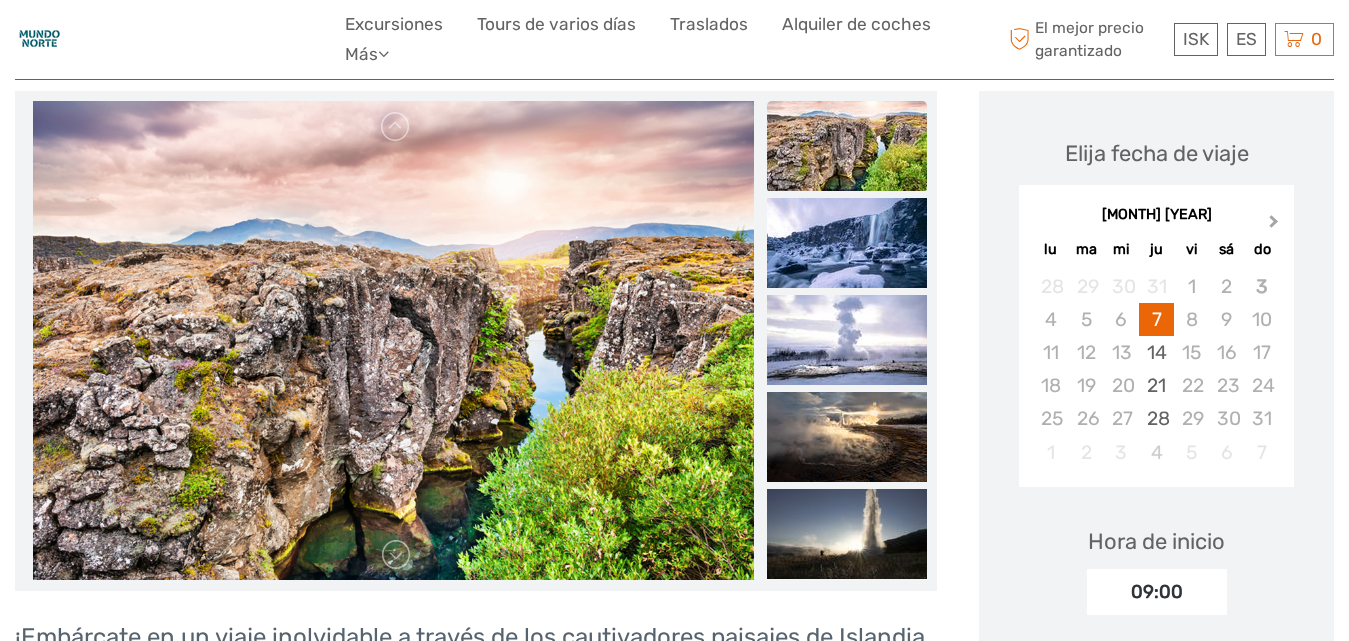 click on "Next Month" at bounding box center (1276, 226) 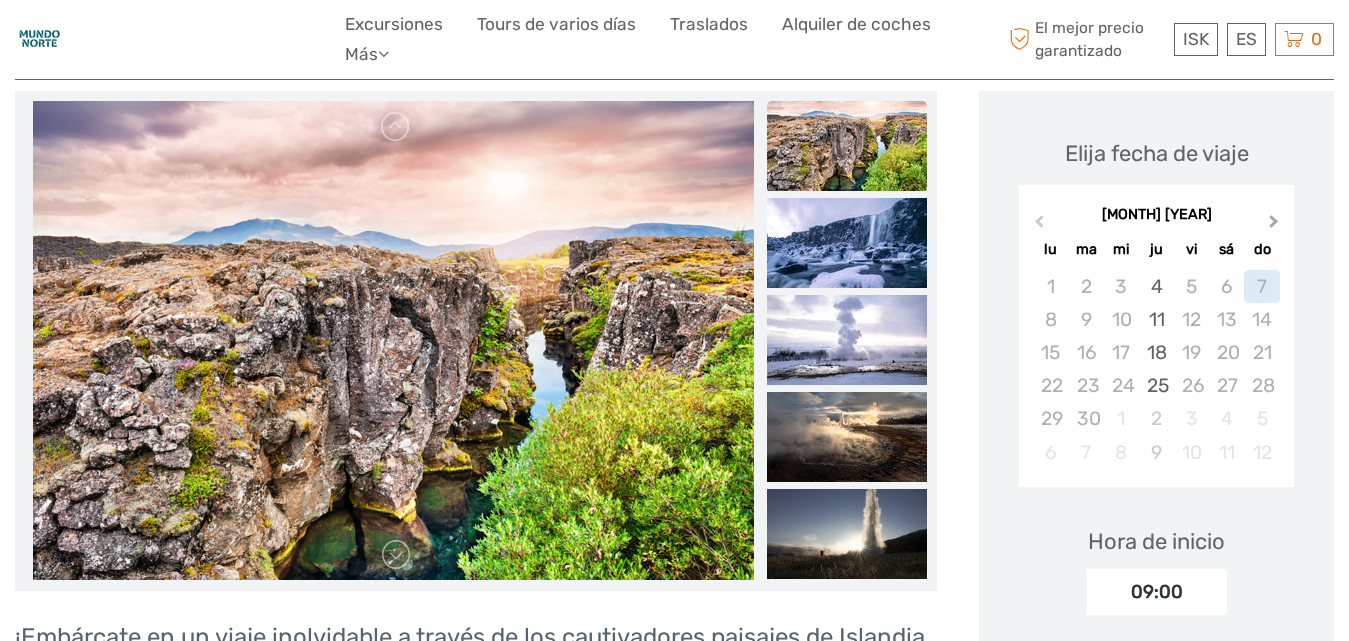 click on "Next Month" at bounding box center [1274, 225] 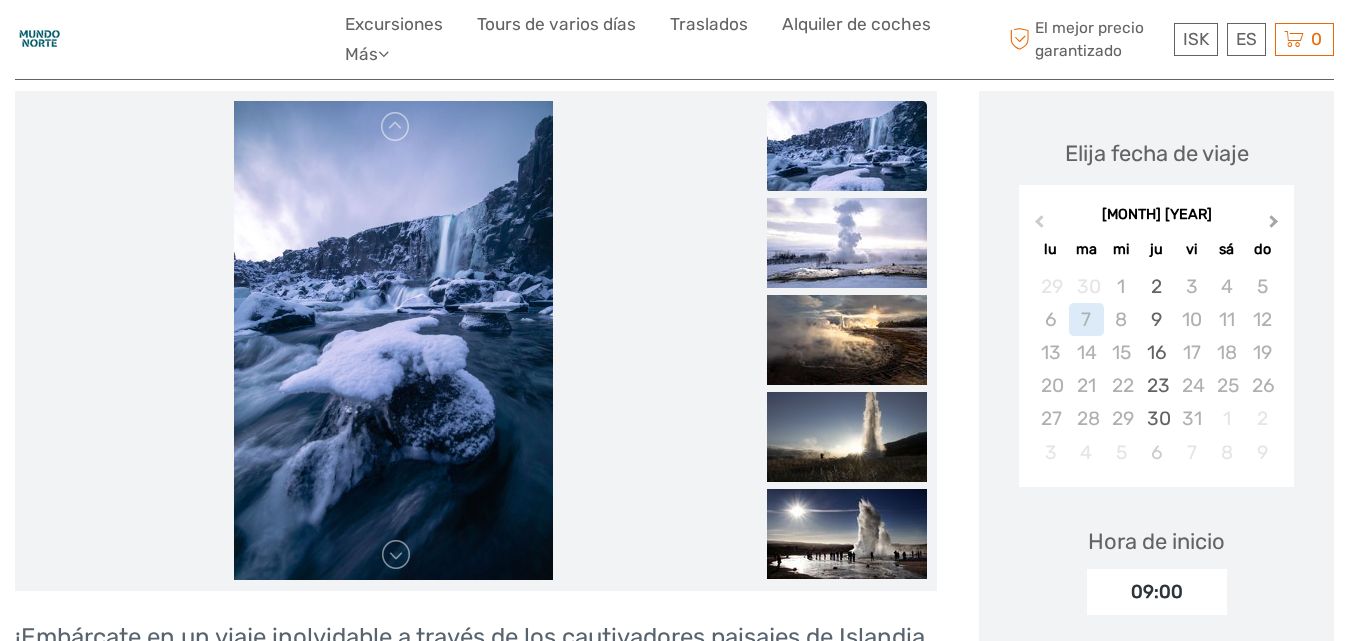 click on "Next Month" at bounding box center [1274, 225] 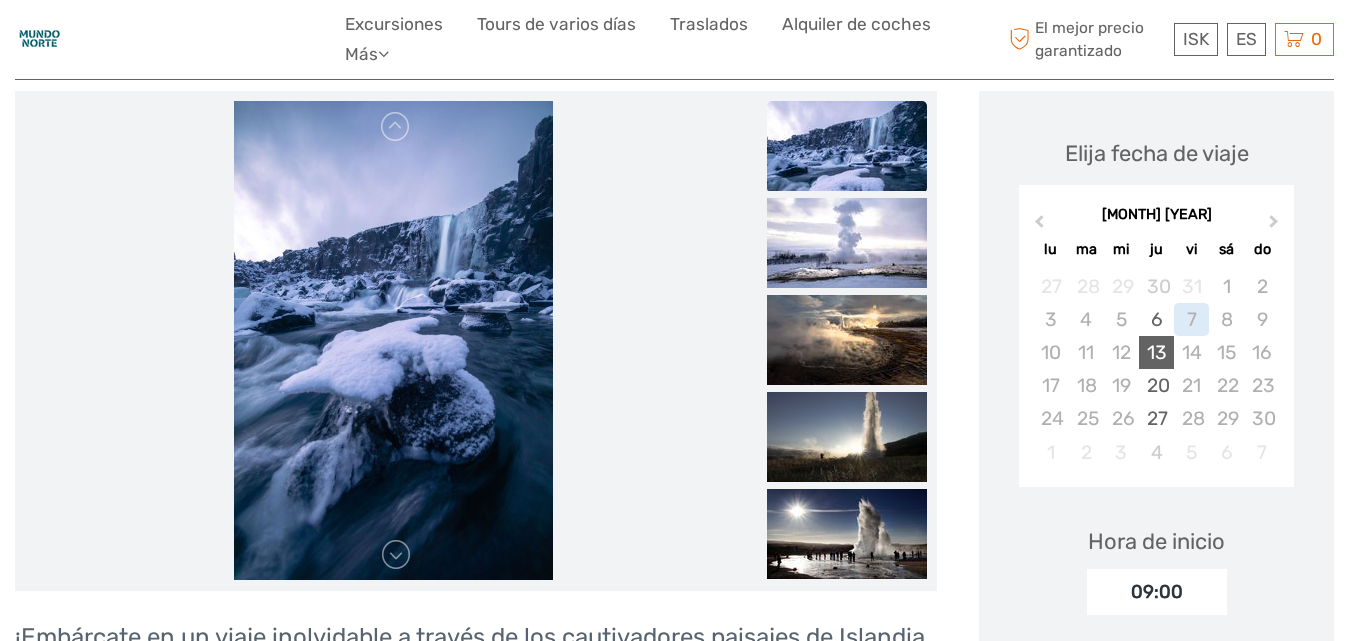 click on "13" at bounding box center [1156, 352] 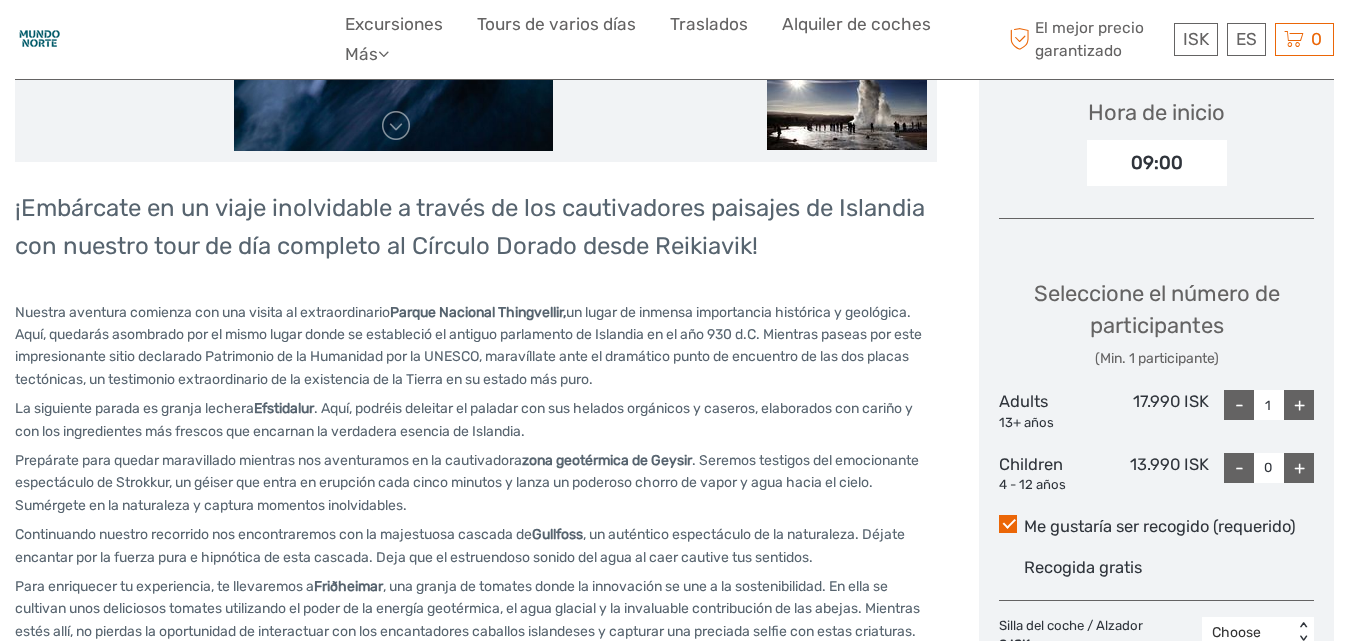 scroll, scrollTop: 746, scrollLeft: 0, axis: vertical 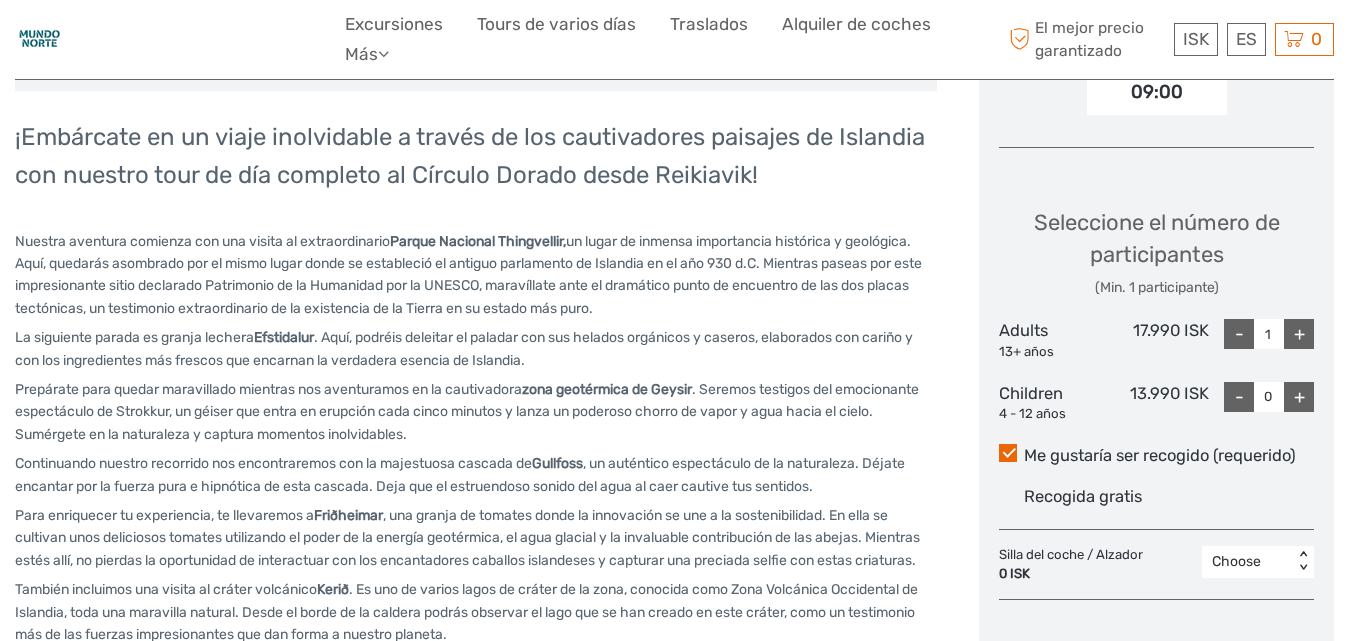 click on "+" at bounding box center (1299, 334) 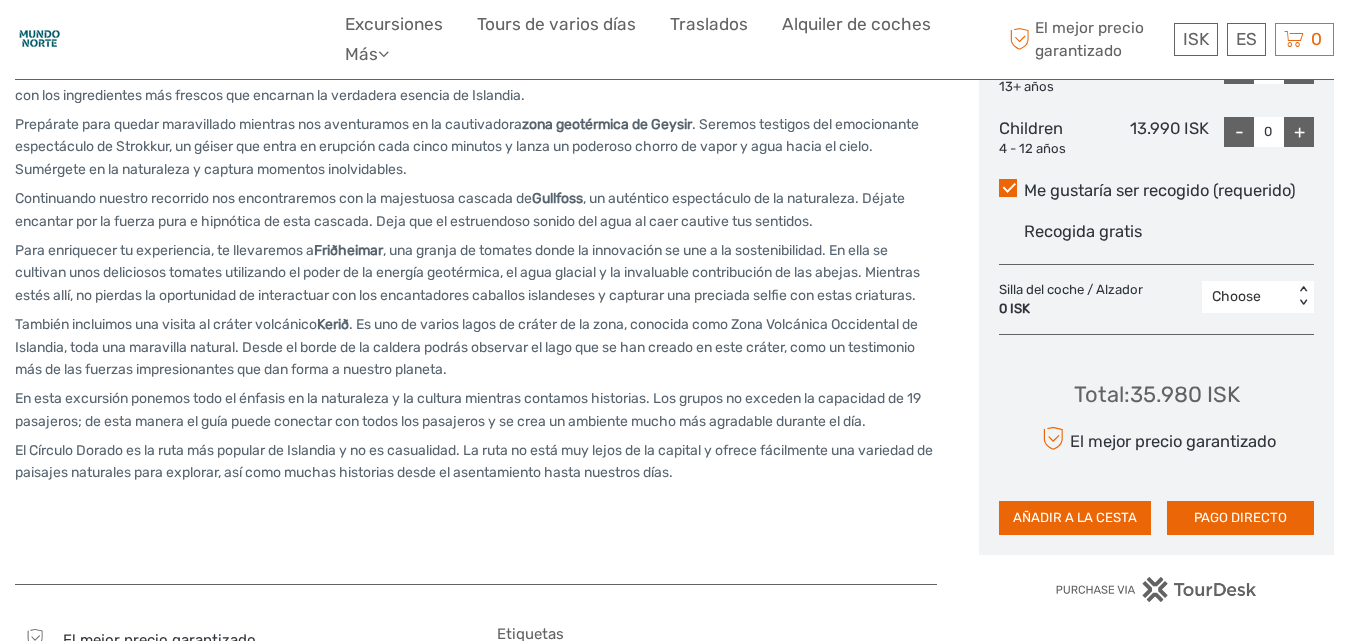 scroll, scrollTop: 1046, scrollLeft: 0, axis: vertical 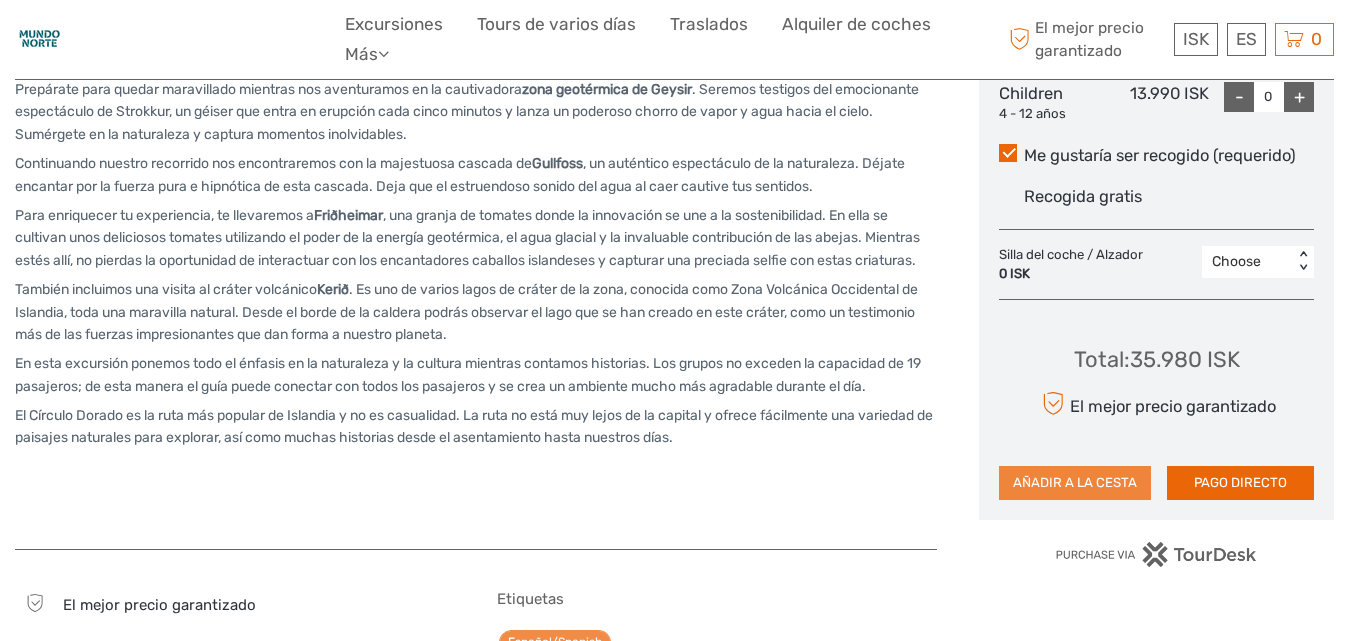 click on "AÑADIR A LA CESTA" at bounding box center [1075, 483] 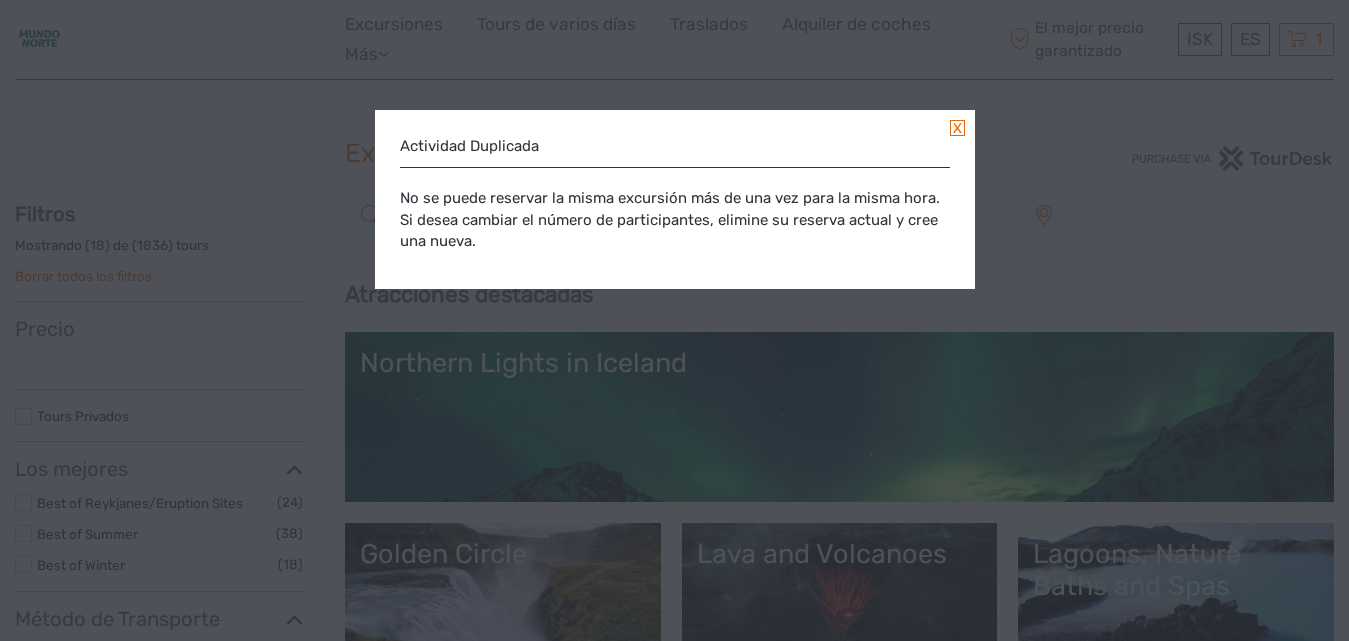 select 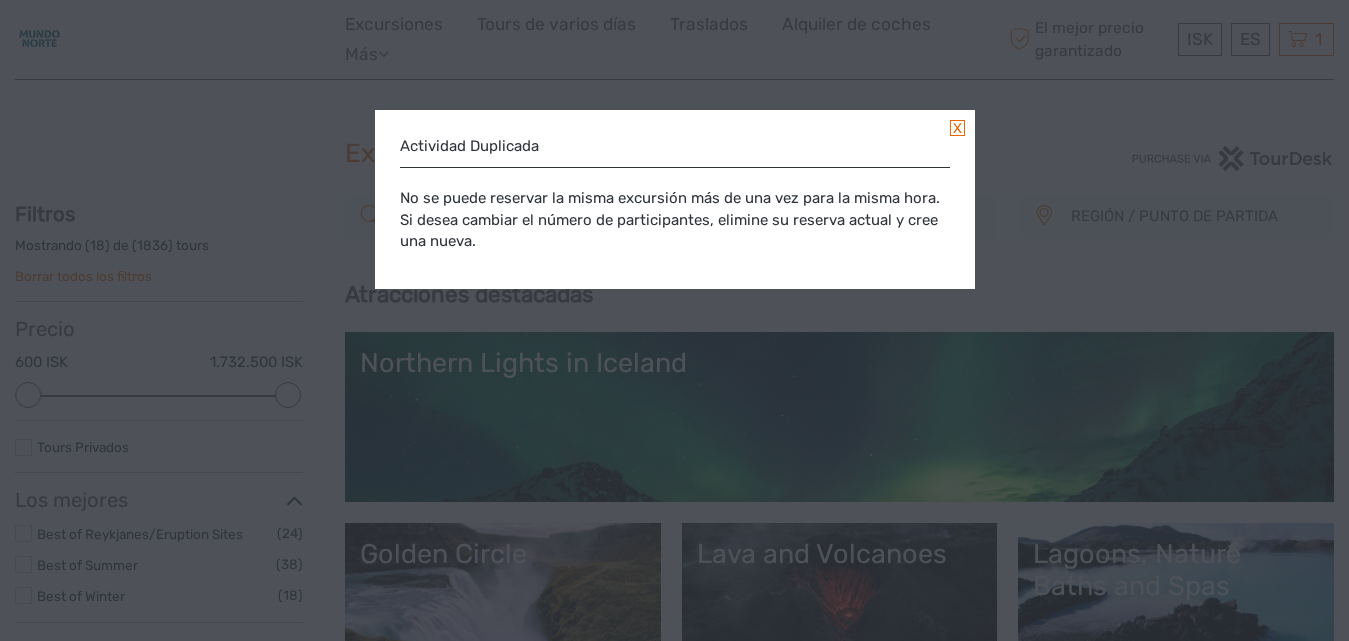 scroll, scrollTop: 0, scrollLeft: 0, axis: both 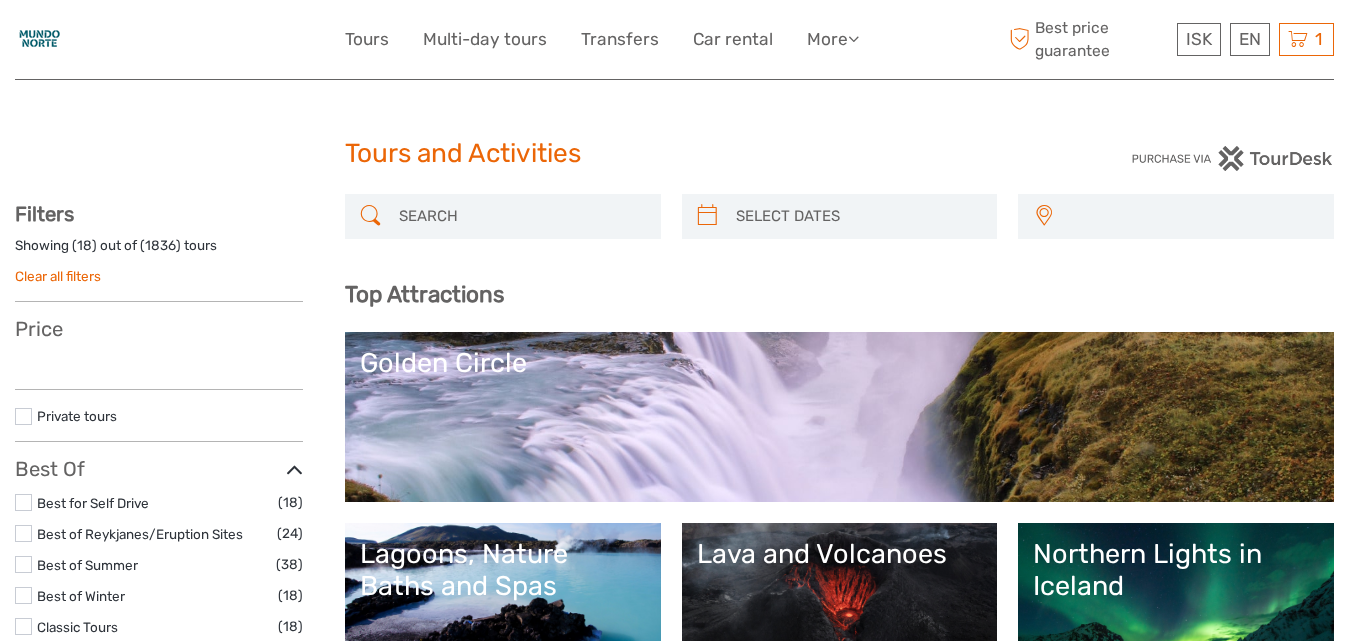 select 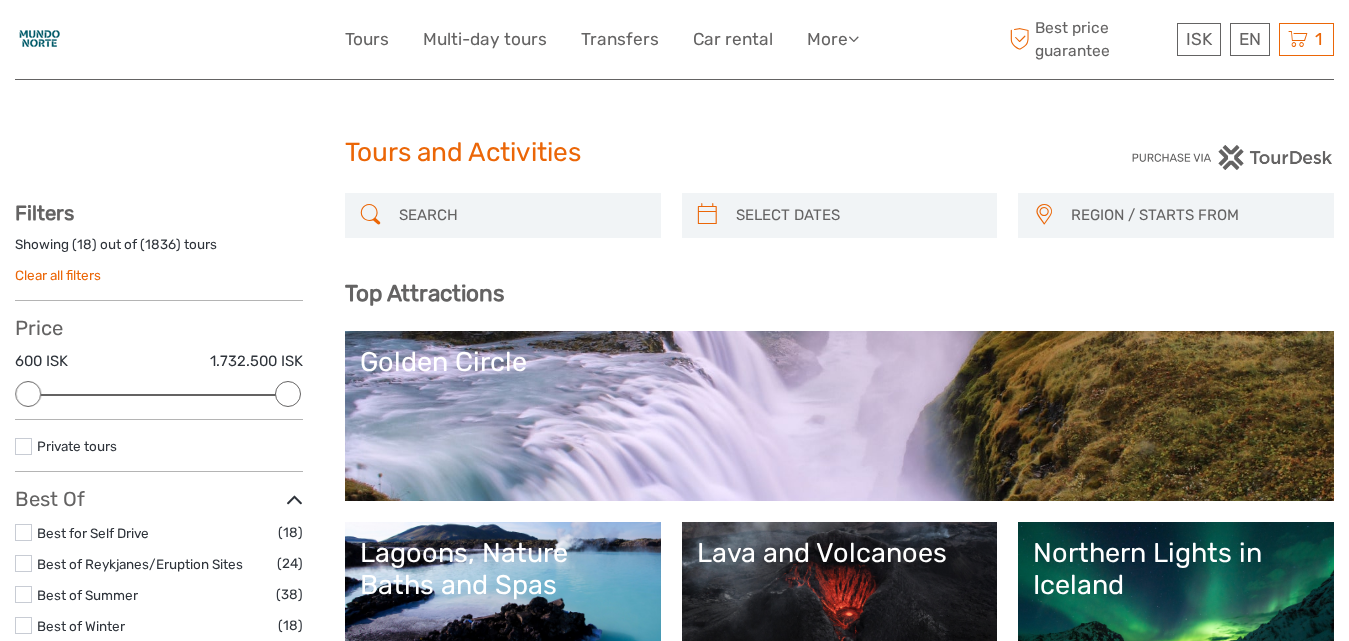 scroll, scrollTop: 74, scrollLeft: 0, axis: vertical 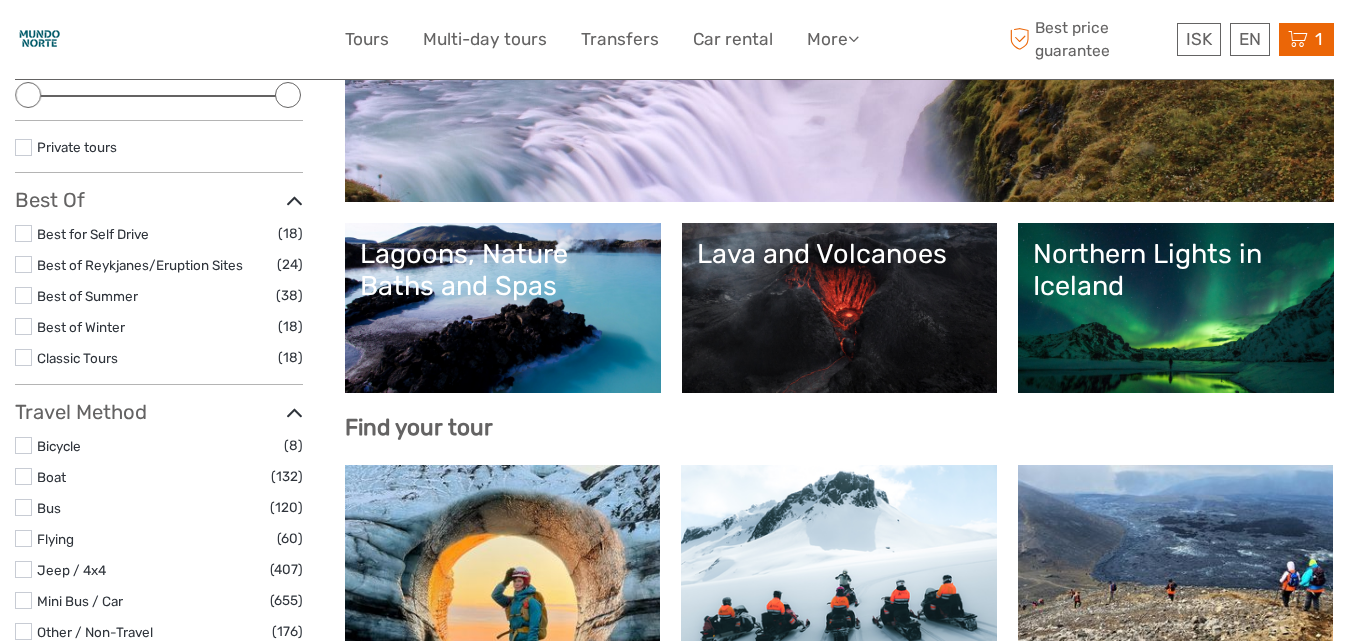 click on "1
Items
Círculo Dorado de Islandia en español - Minibús
2x Adults
Thursday, 13 November 2025 - 09:00 AM
35.980 ISK
Total
35.980 ISK
Checkout
The shopping cart is empty." at bounding box center [1306, 39] 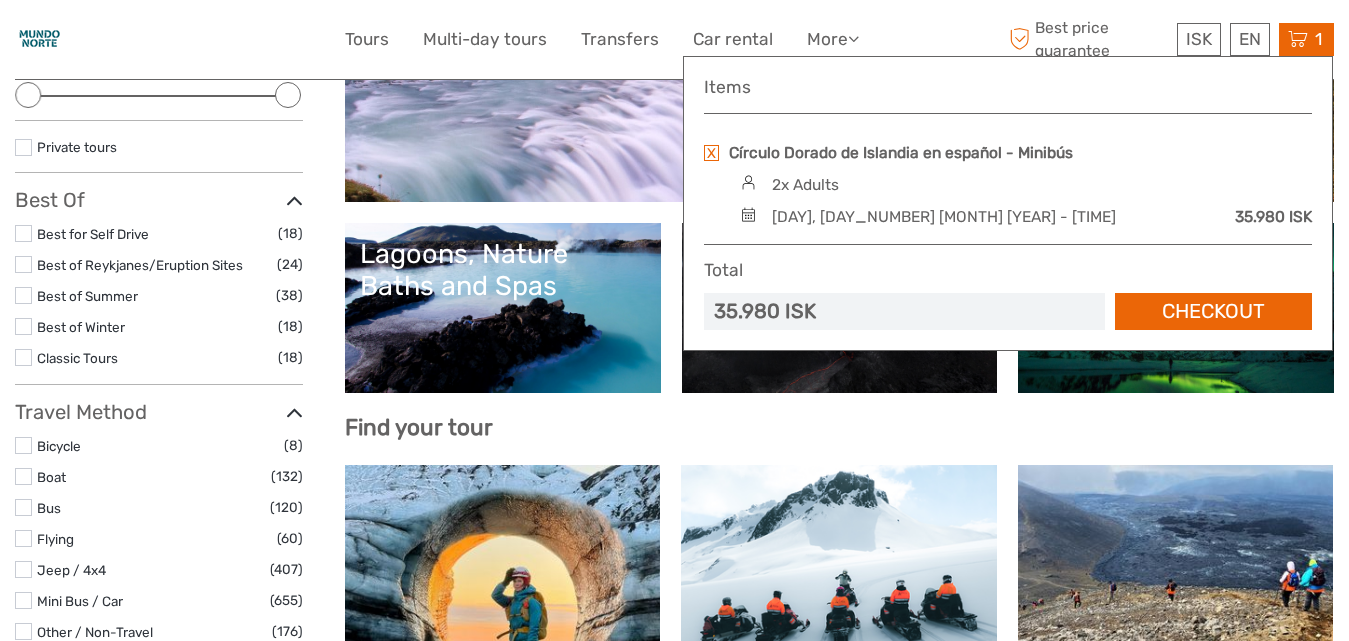 click at bounding box center (711, 153) 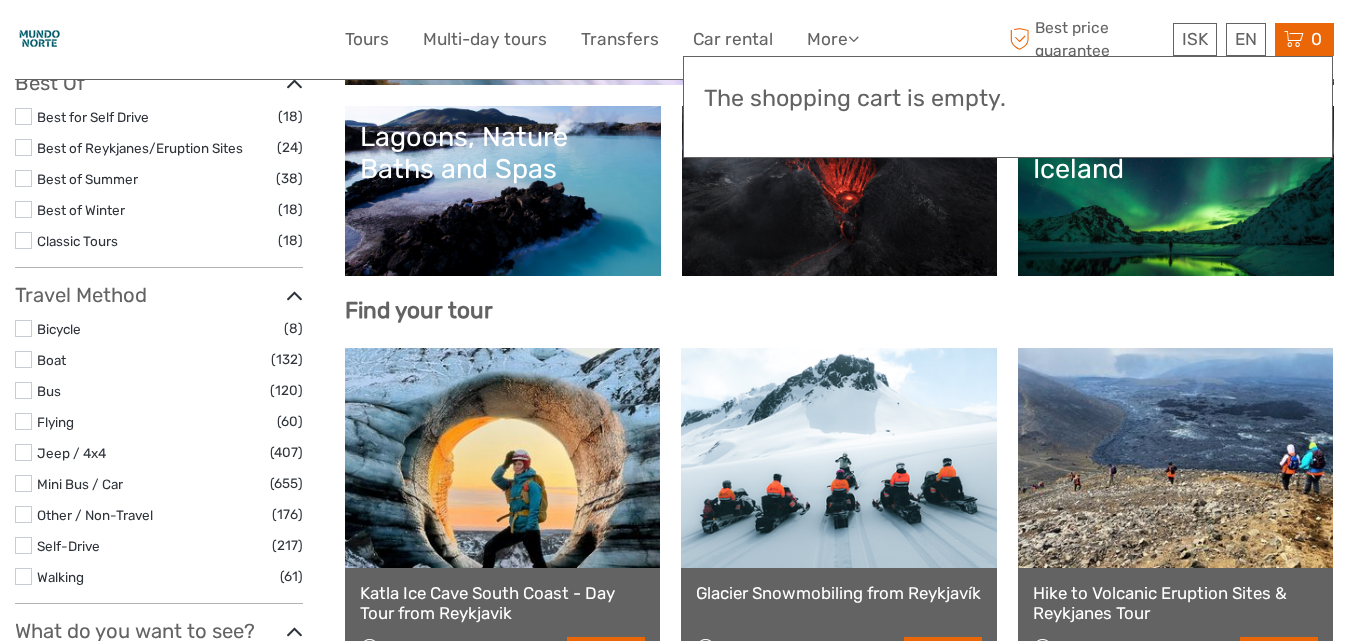 scroll, scrollTop: 400, scrollLeft: 0, axis: vertical 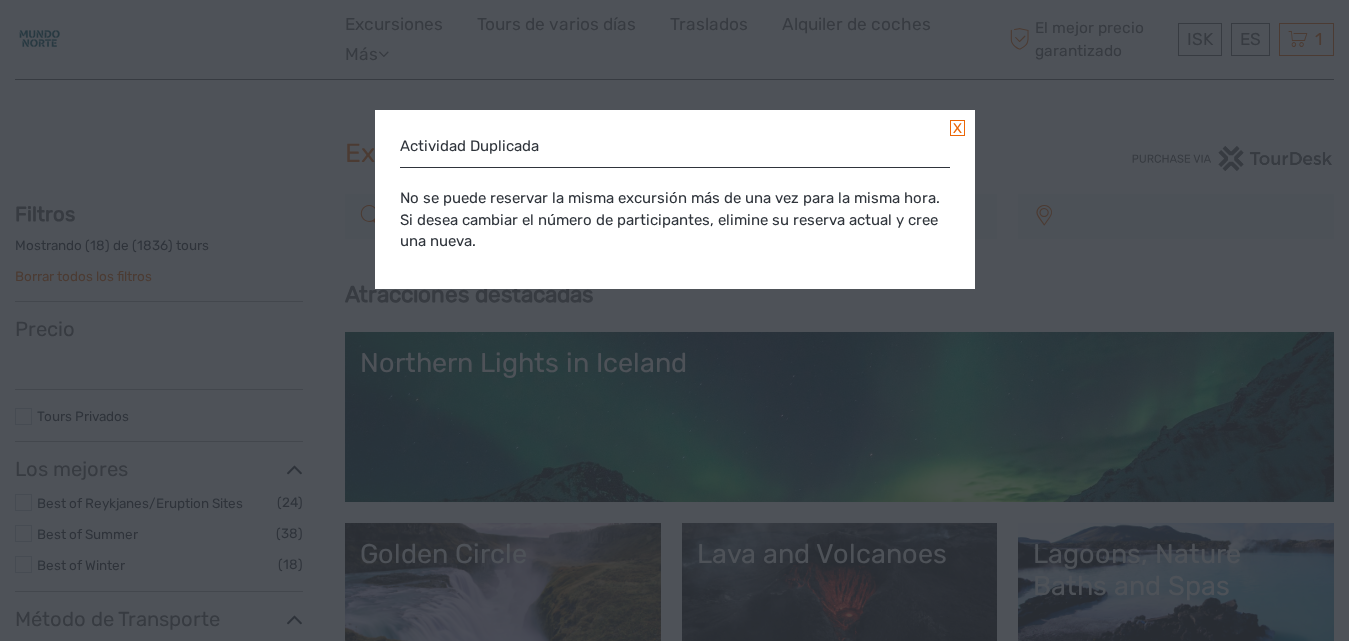 select 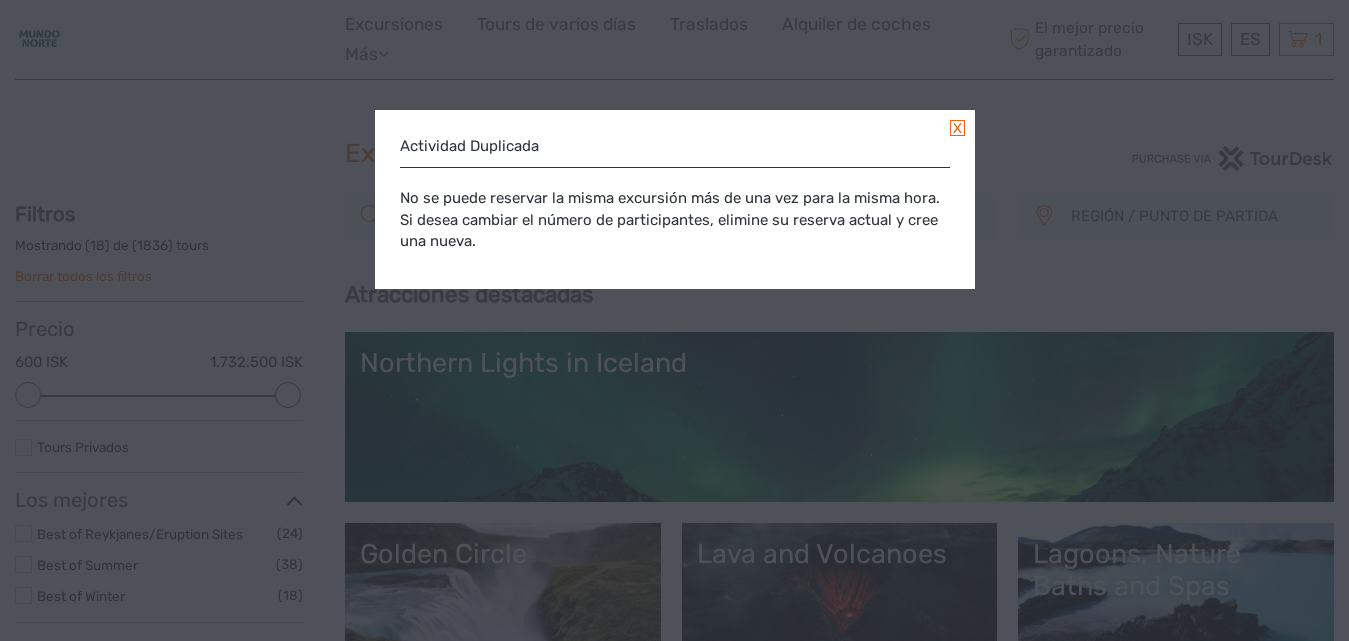 scroll, scrollTop: 0, scrollLeft: 0, axis: both 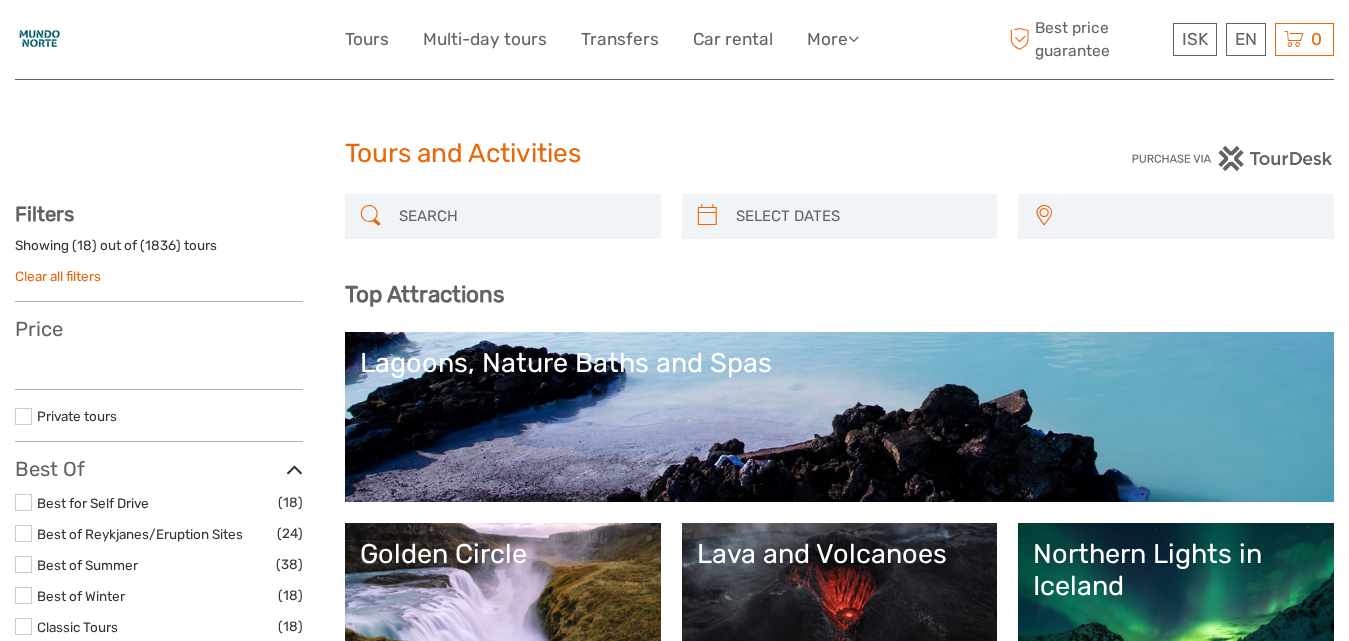 select 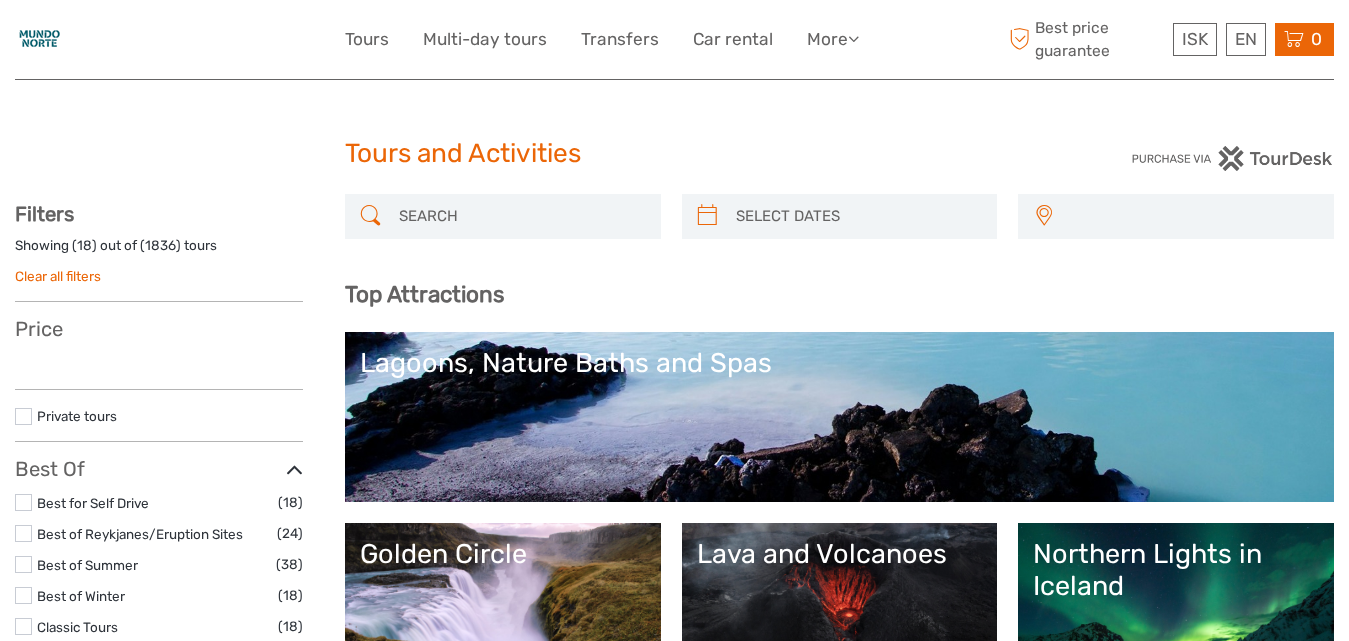 scroll, scrollTop: 0, scrollLeft: 0, axis: both 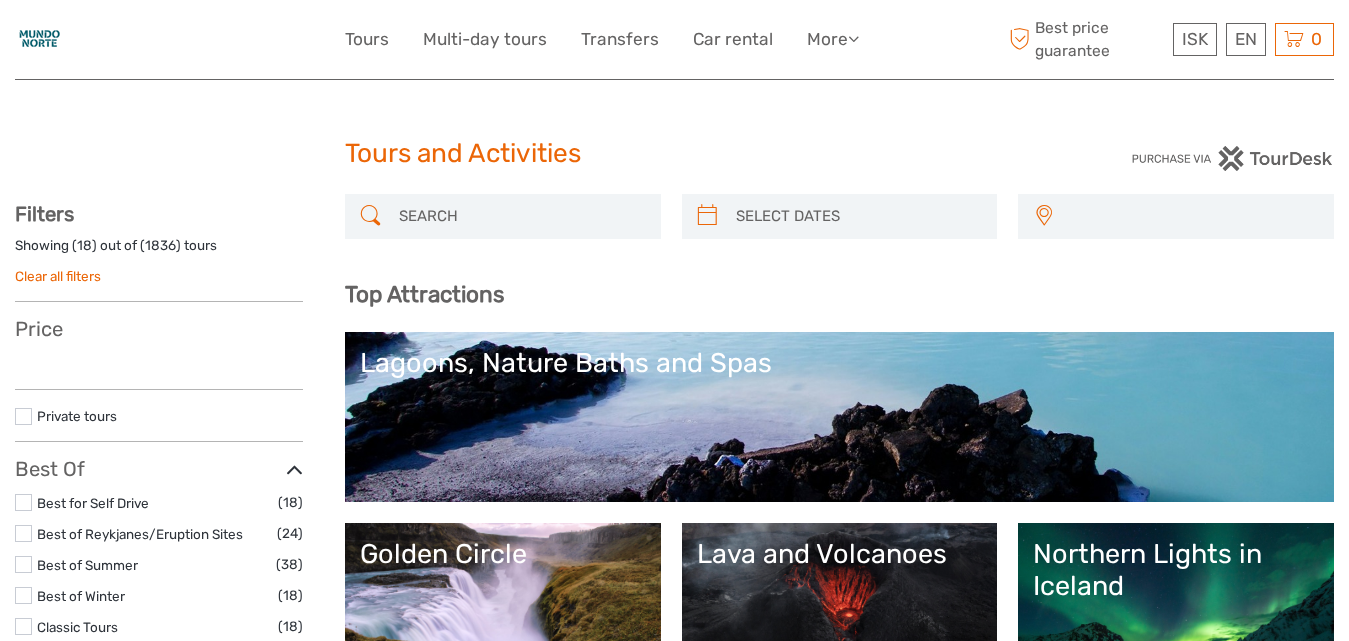select 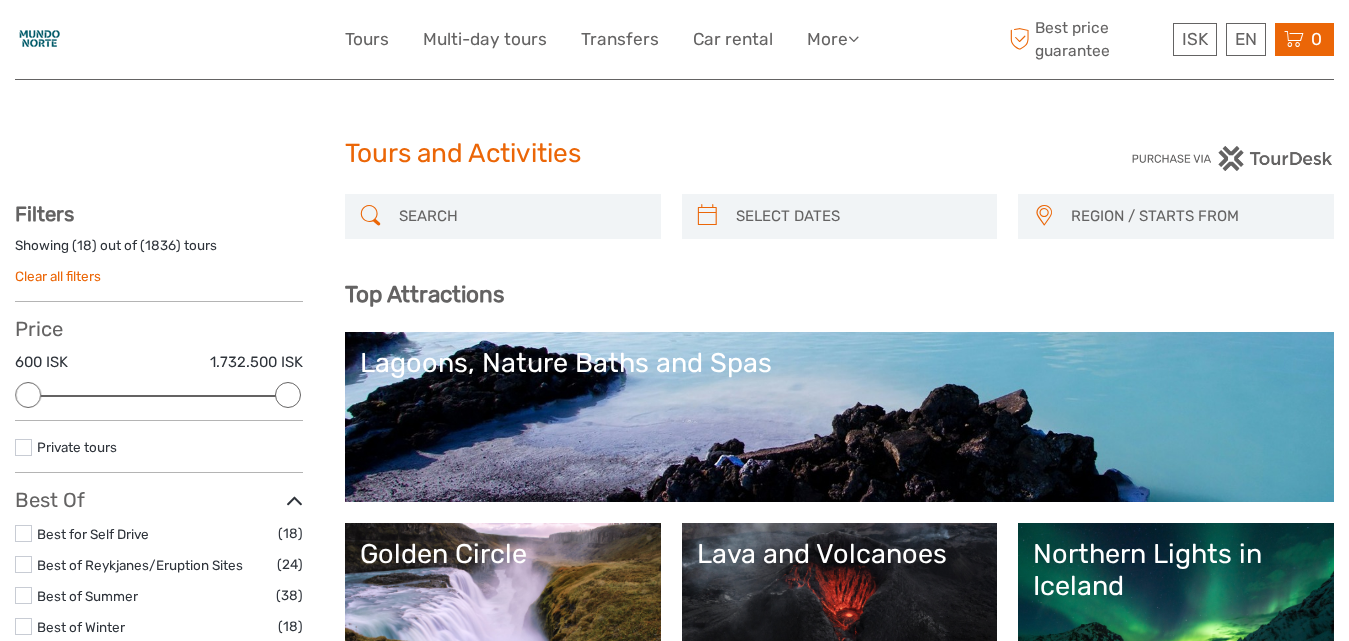 scroll, scrollTop: 0, scrollLeft: 0, axis: both 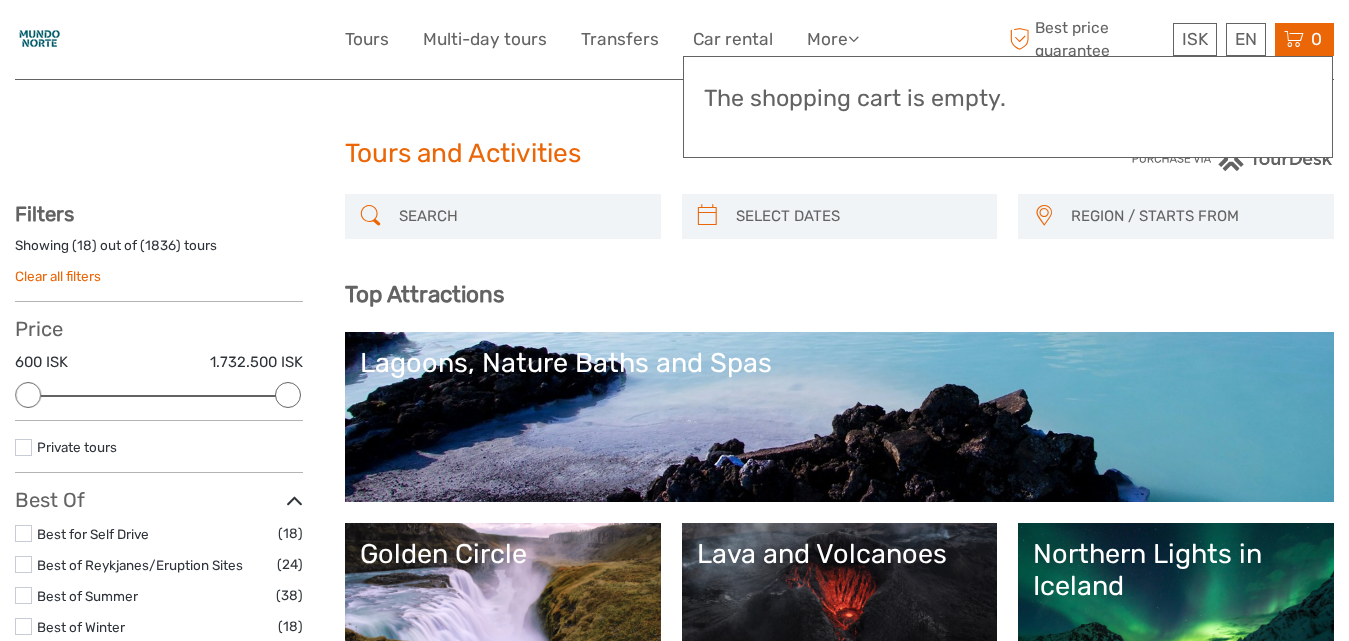 click at bounding box center (1294, 39) 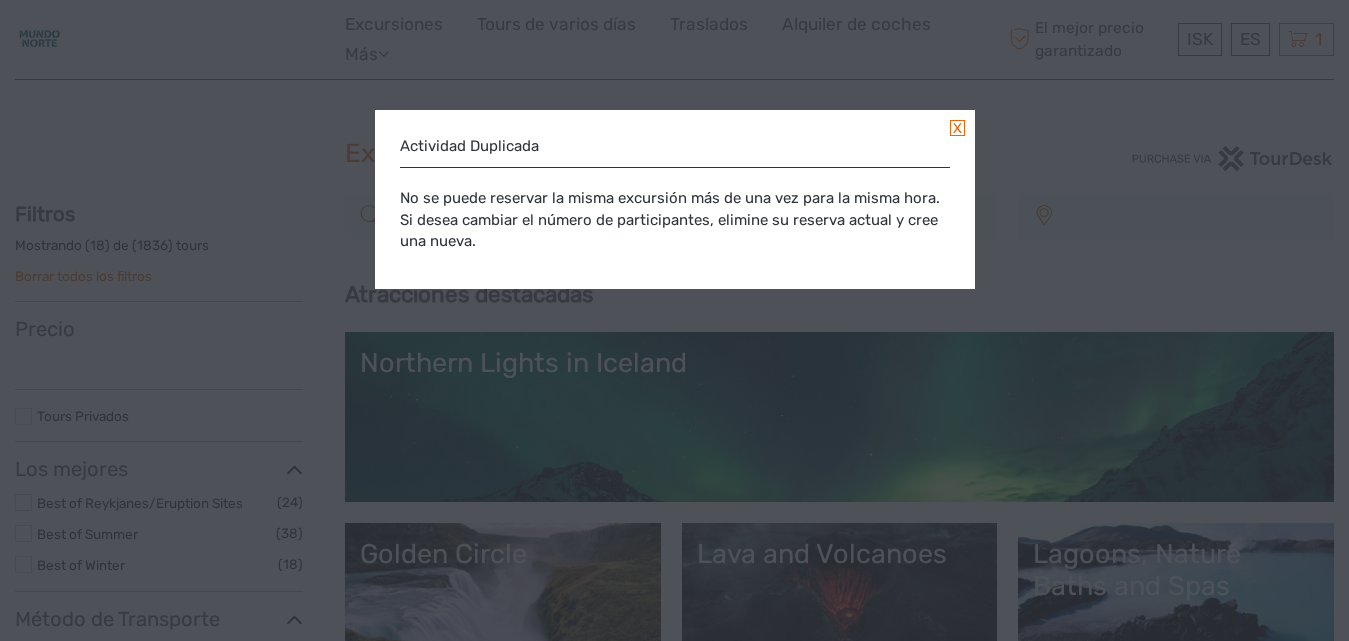 select 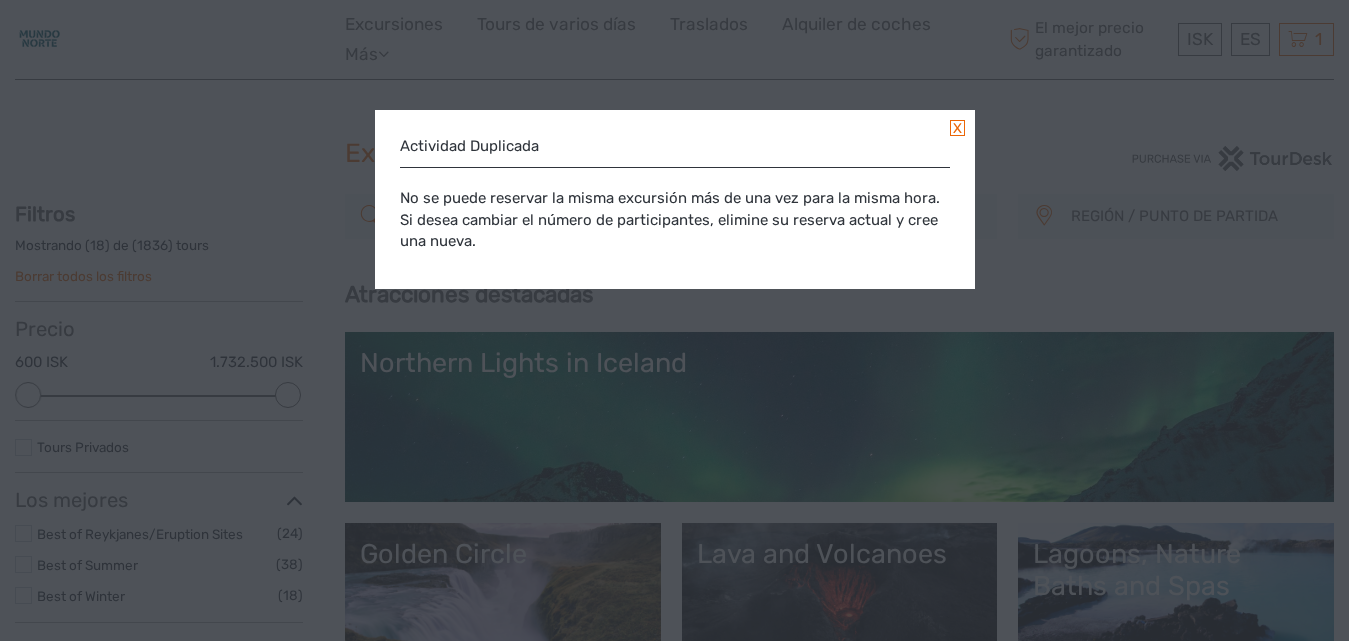 scroll, scrollTop: 0, scrollLeft: 0, axis: both 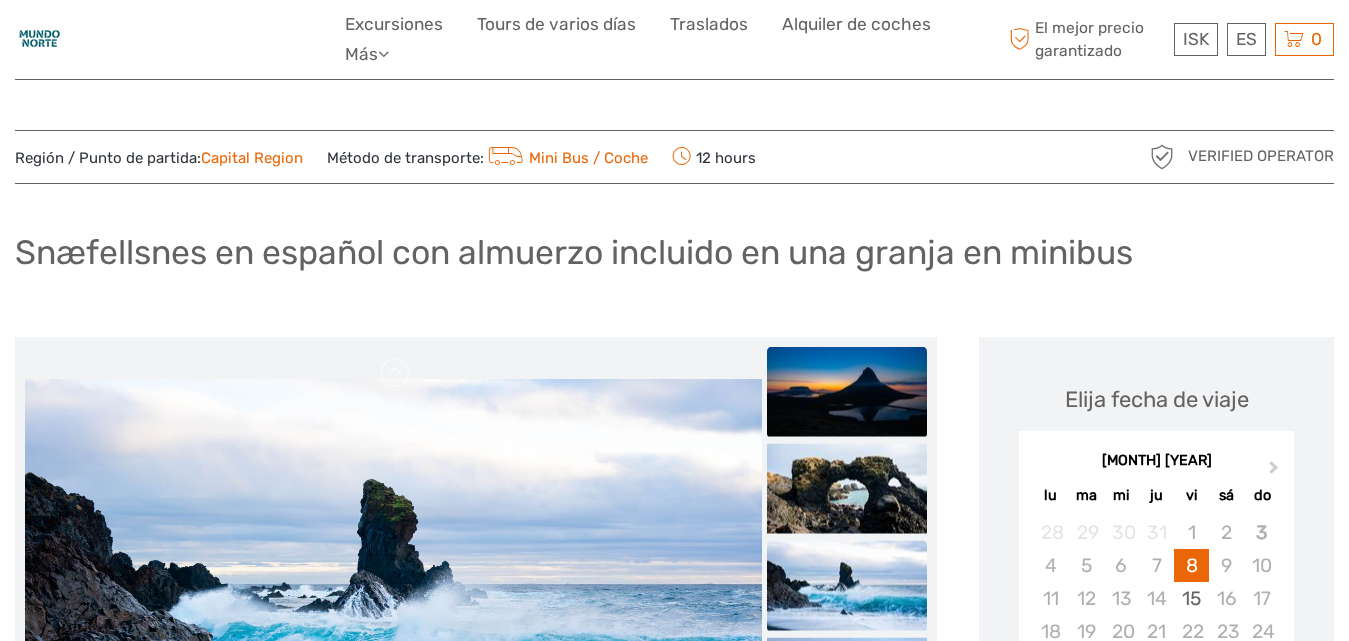 click at bounding box center (847, 391) 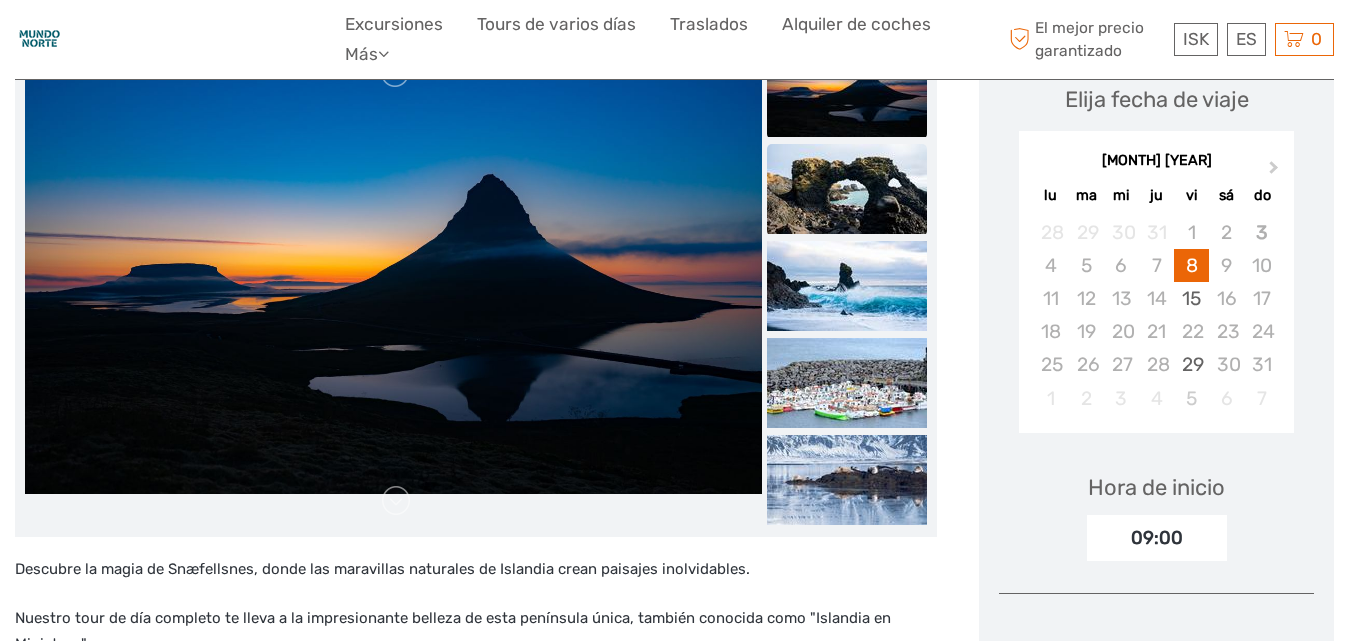 scroll, scrollTop: 300, scrollLeft: 0, axis: vertical 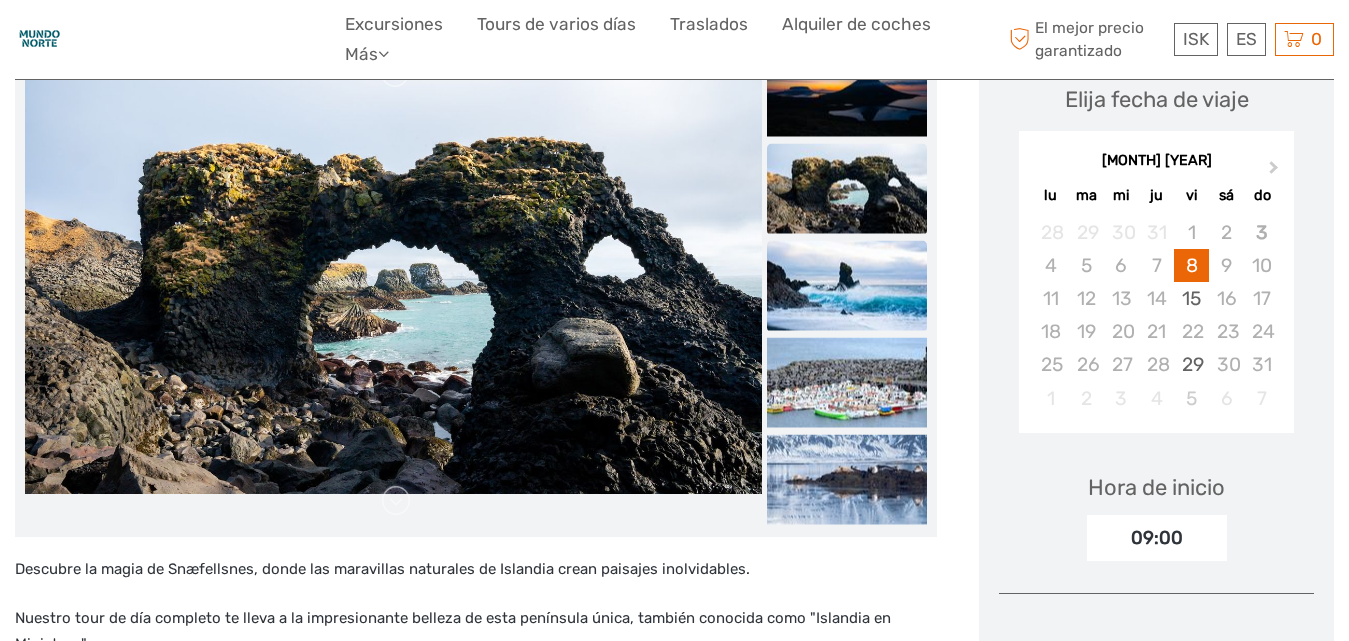click at bounding box center [847, 285] 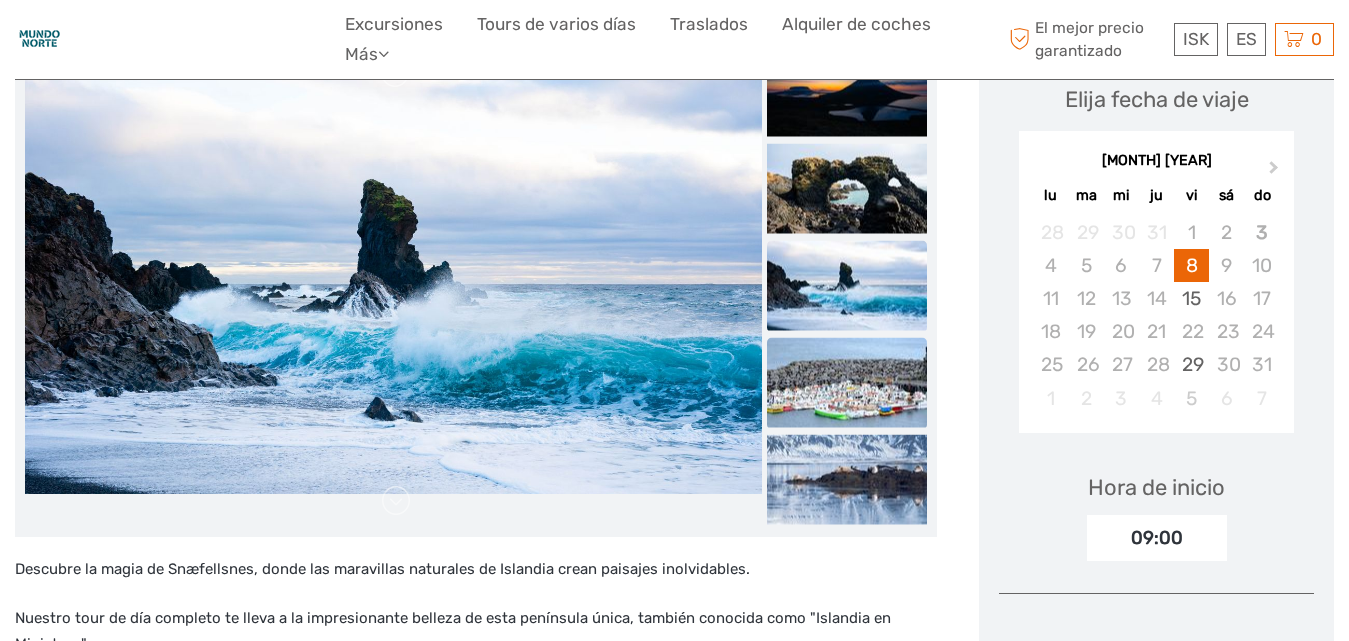 click at bounding box center [847, 382] 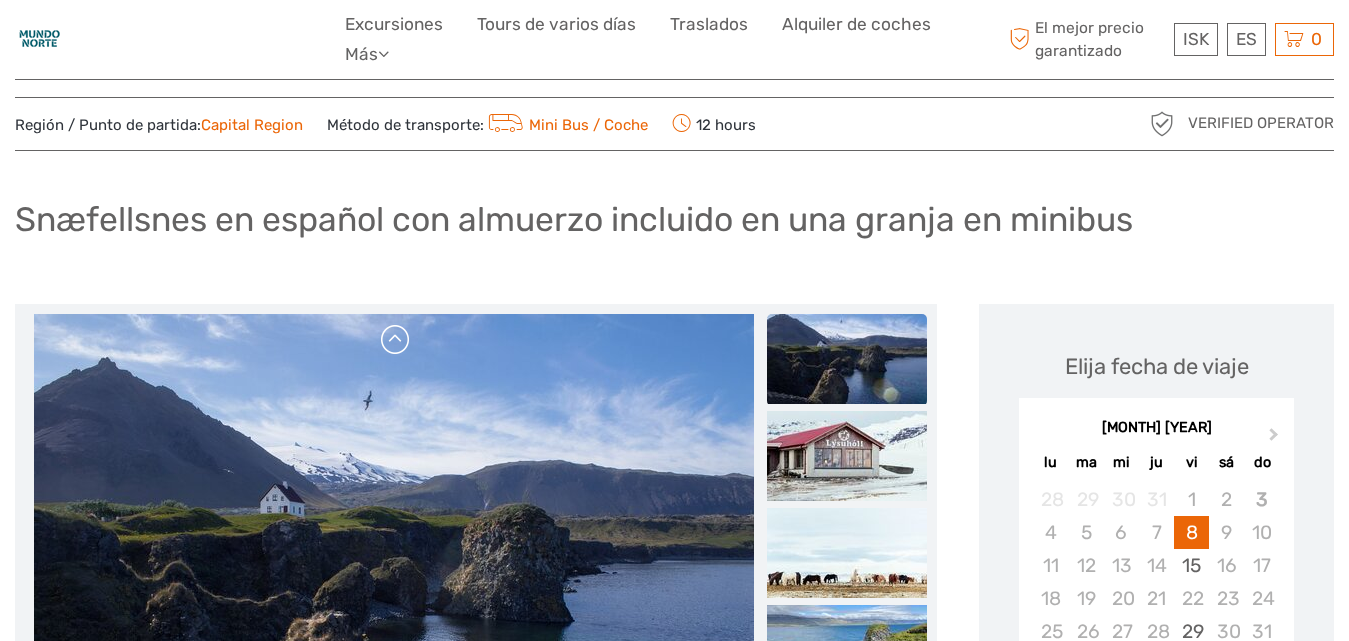 scroll, scrollTop: 0, scrollLeft: 0, axis: both 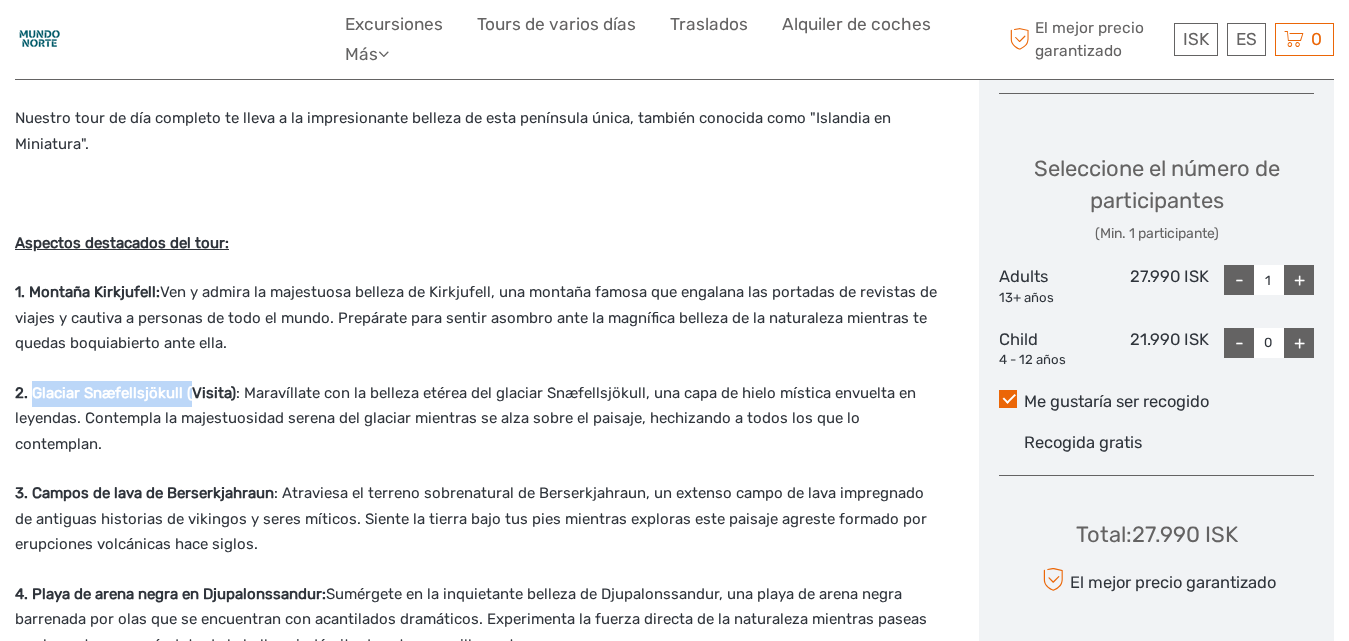 drag, startPoint x: 30, startPoint y: 393, endPoint x: 179, endPoint y: 392, distance: 149.00336 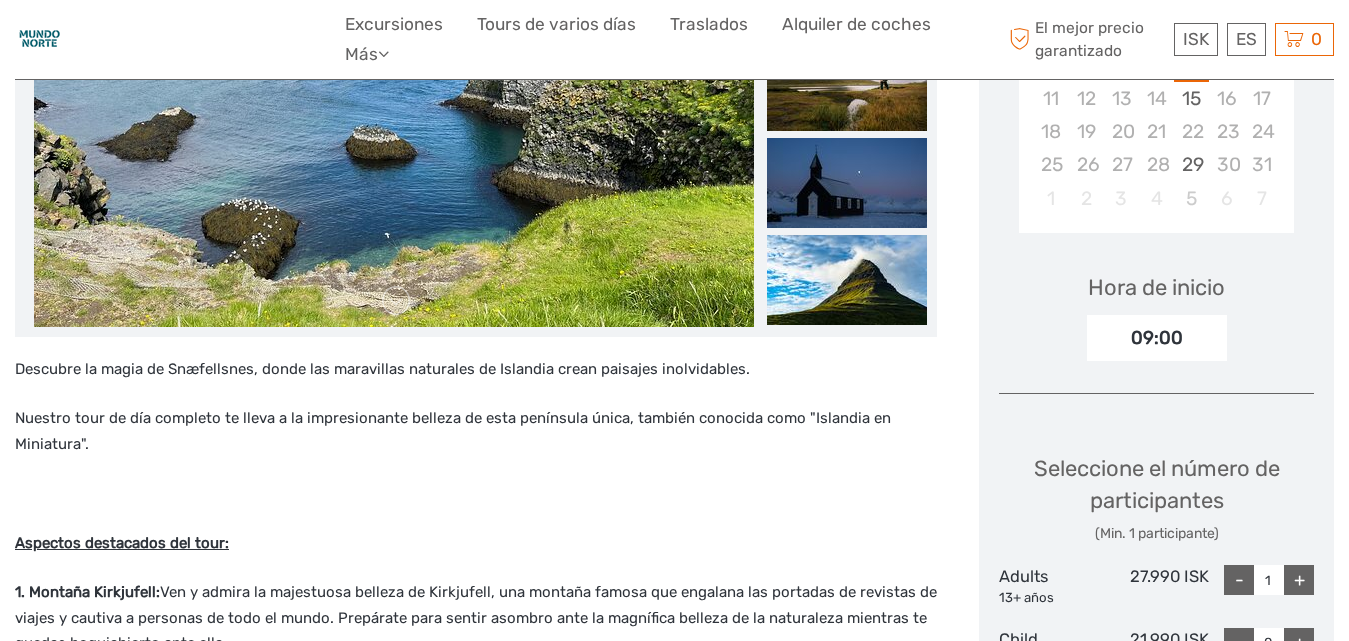 scroll, scrollTop: 200, scrollLeft: 0, axis: vertical 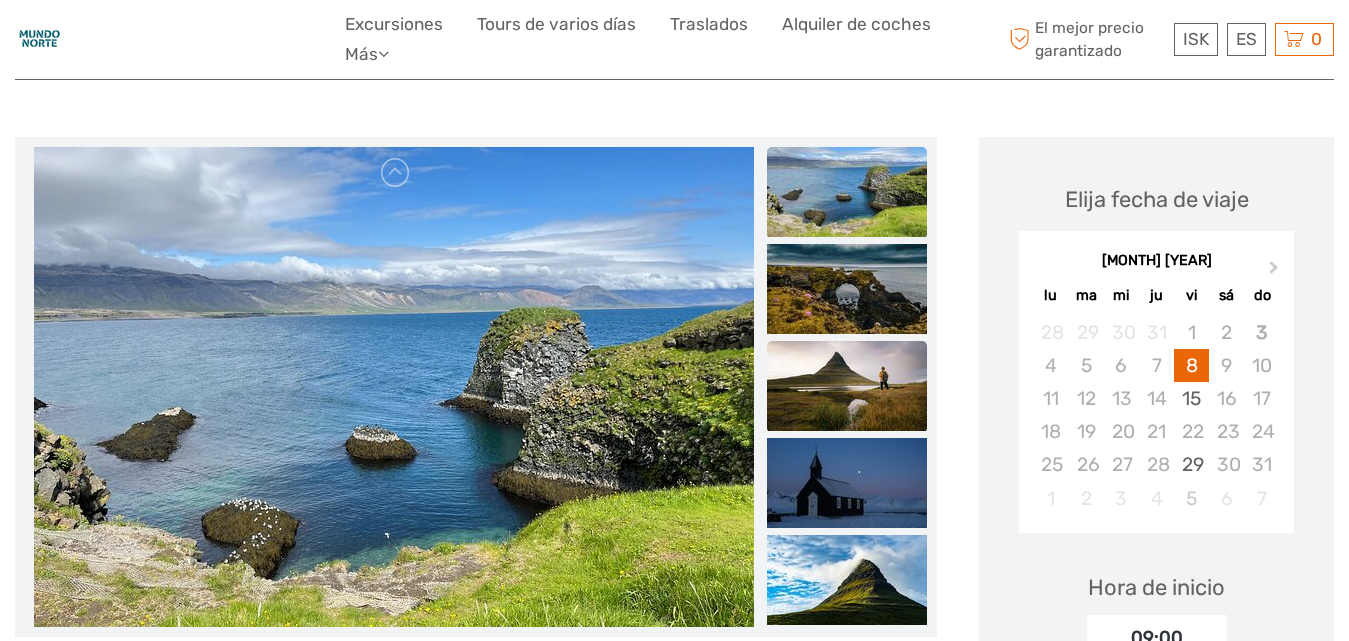 click at bounding box center (847, 386) 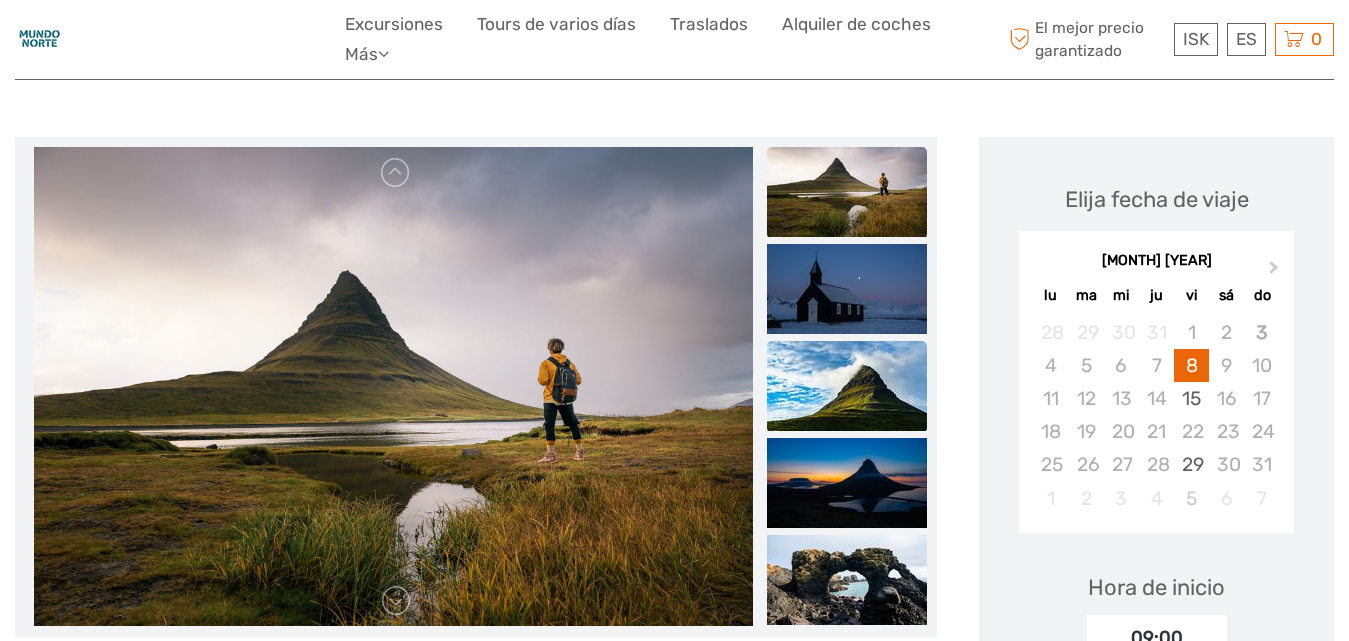 click at bounding box center [847, 386] 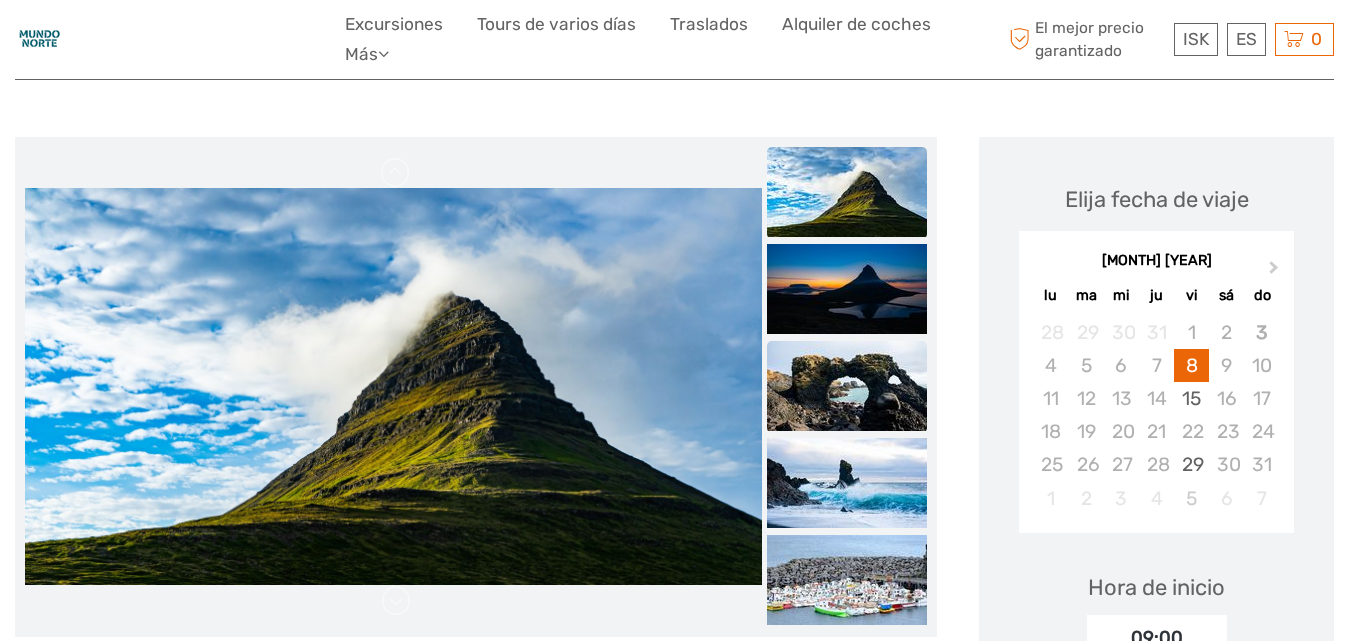 click at bounding box center (847, 386) 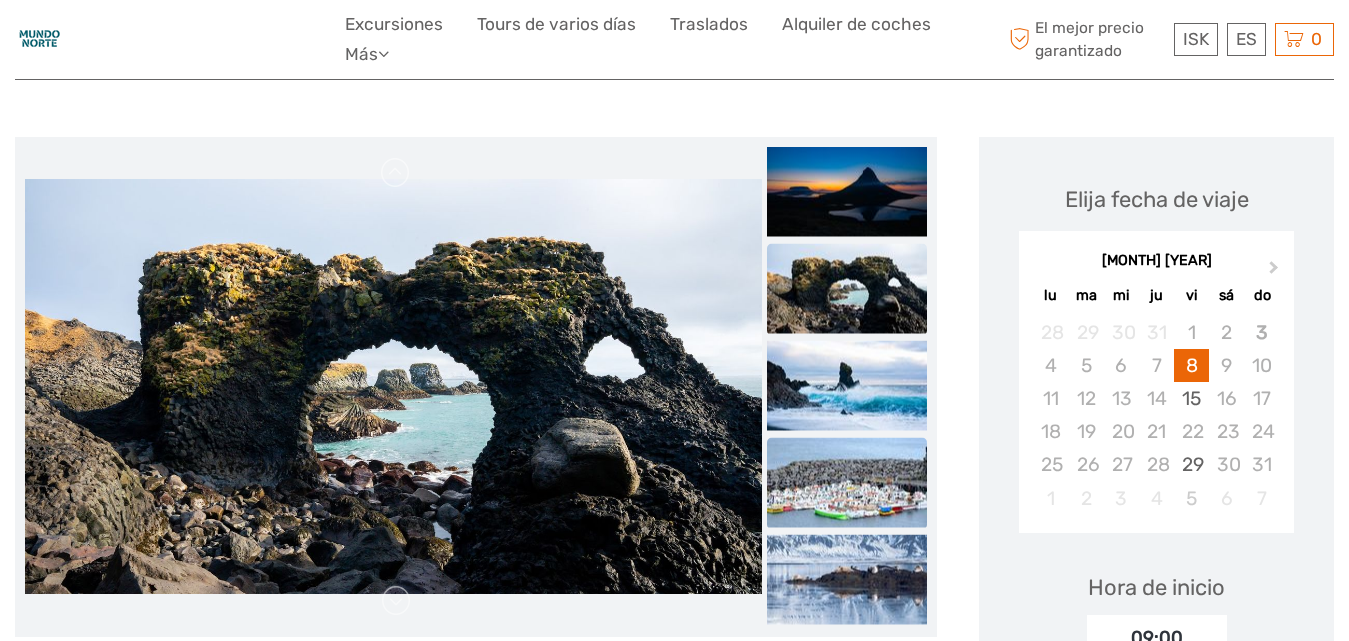 click at bounding box center [847, 482] 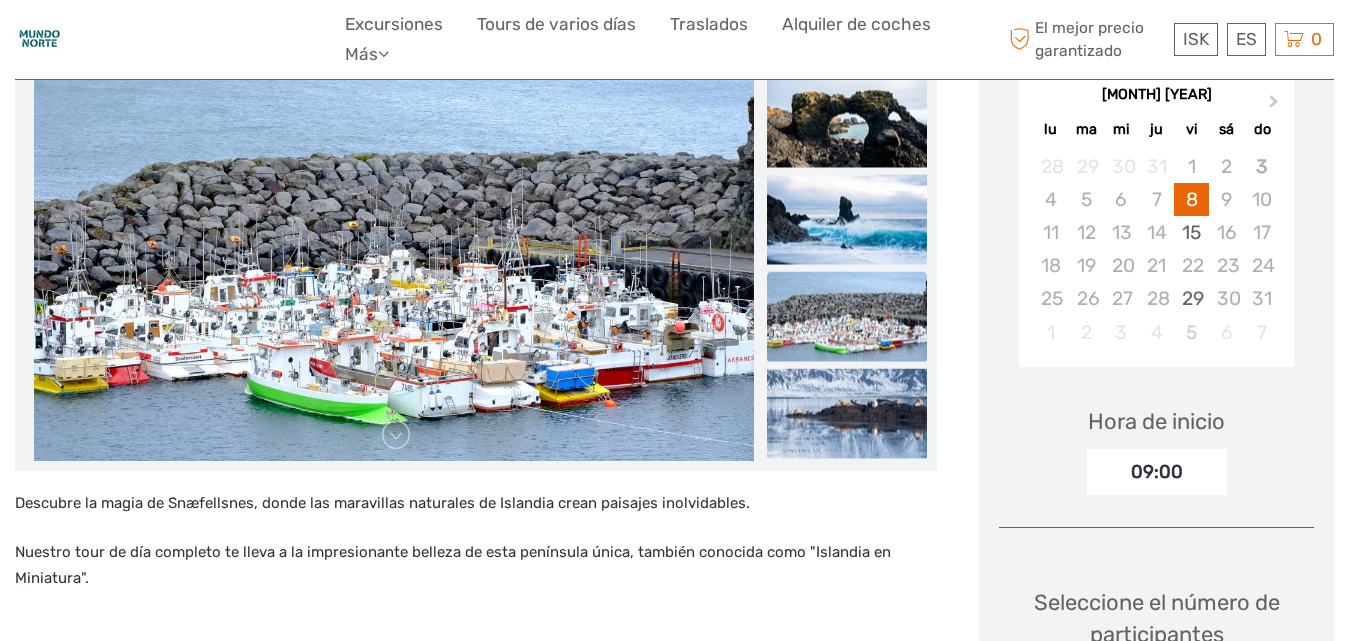 scroll, scrollTop: 400, scrollLeft: 0, axis: vertical 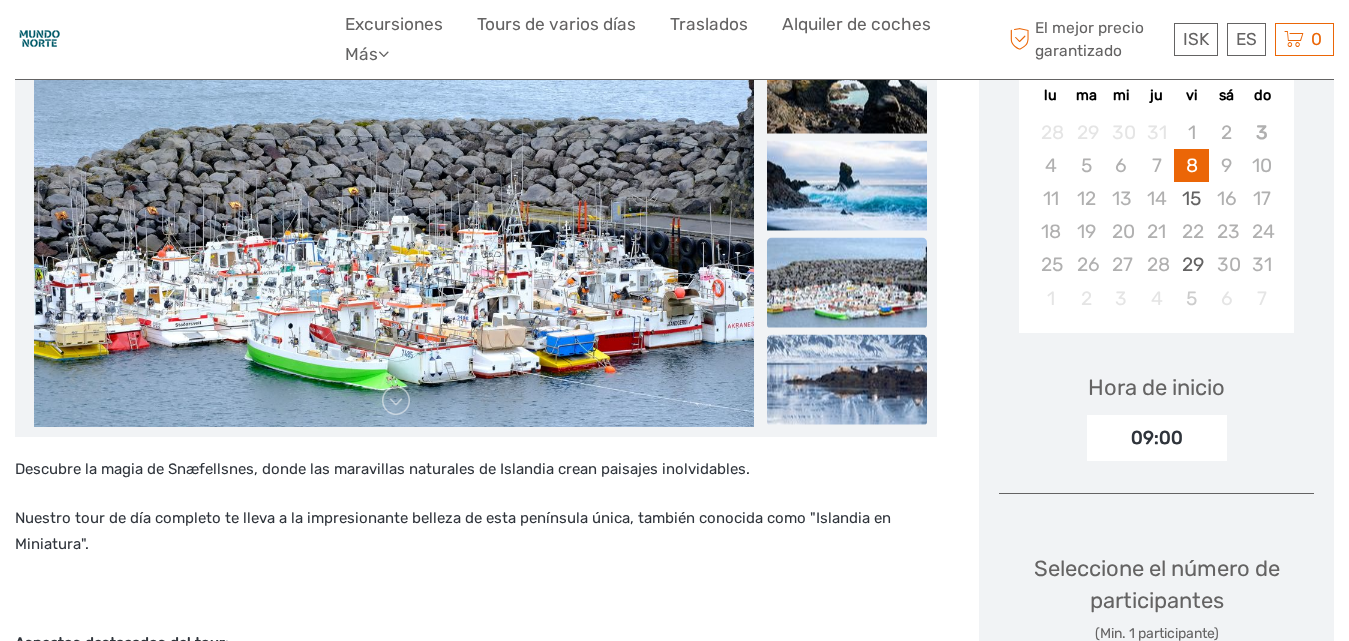 click at bounding box center [847, 379] 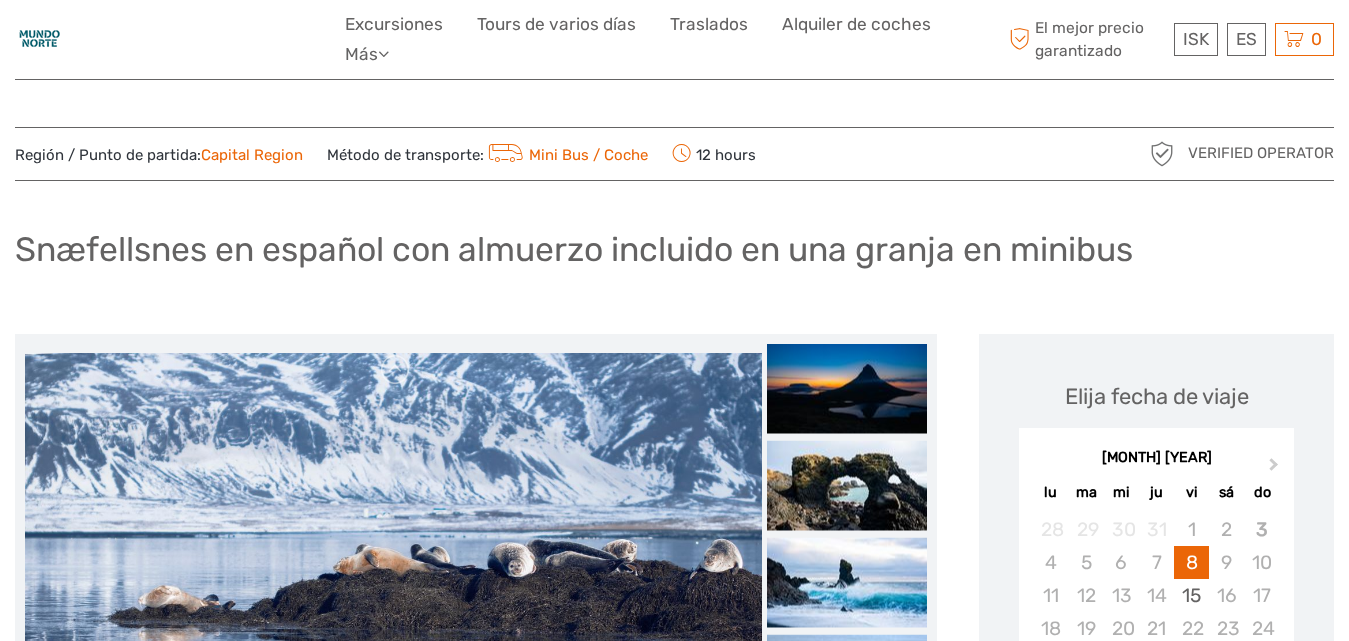 scroll, scrollTop: 0, scrollLeft: 0, axis: both 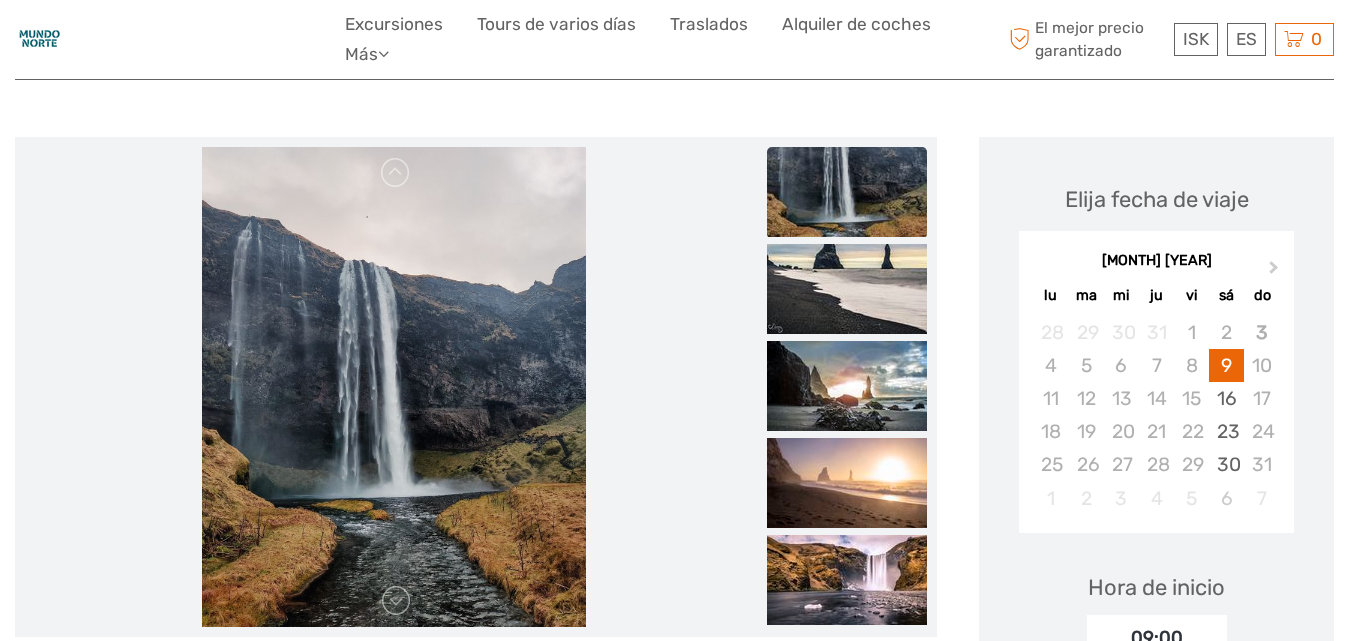 click at bounding box center (847, 192) 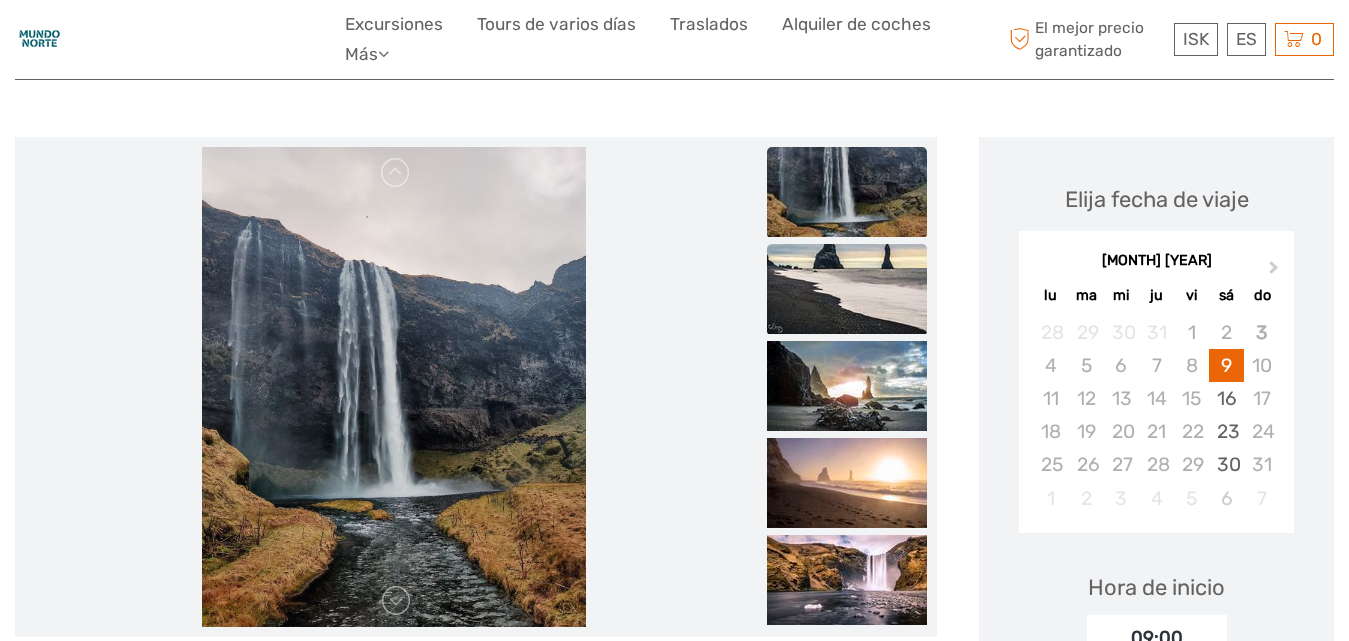 click at bounding box center (847, 289) 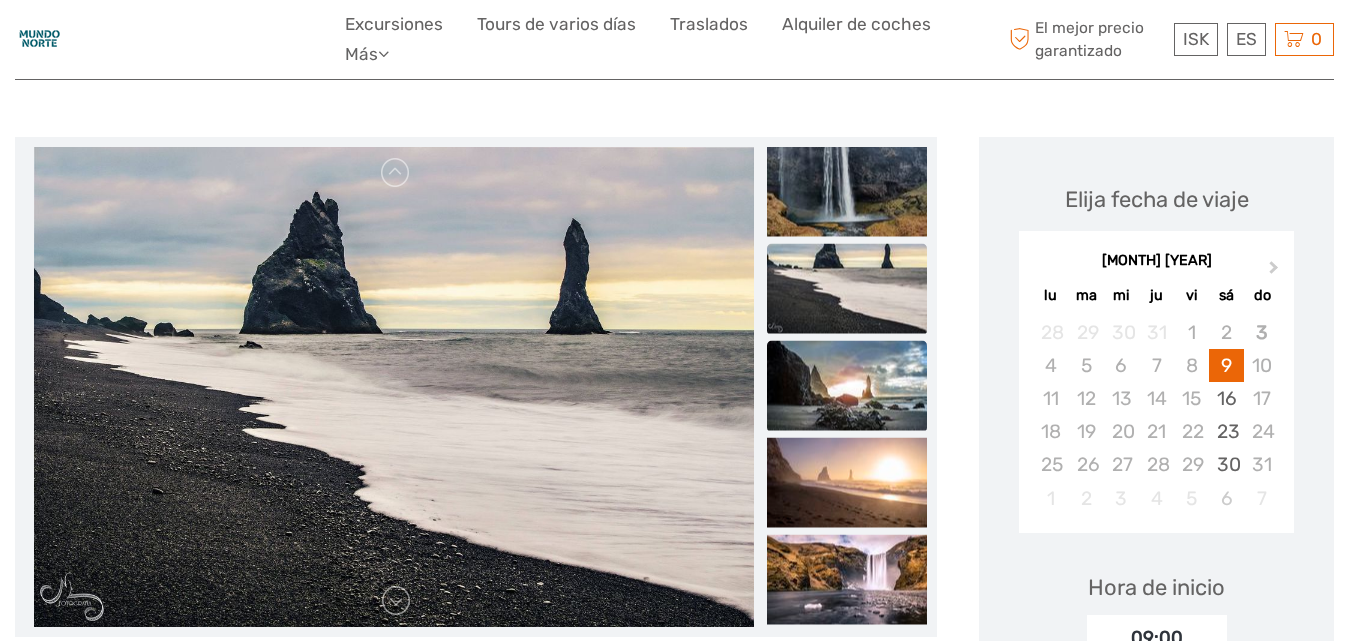 click at bounding box center (847, 385) 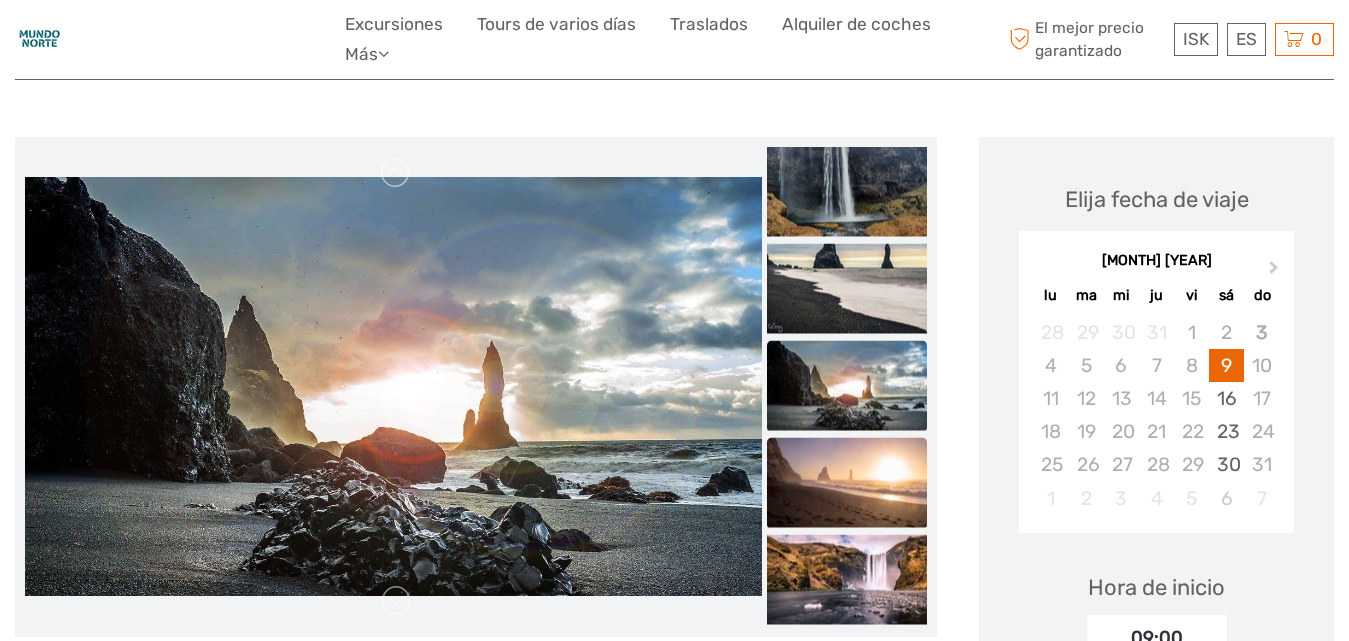 click at bounding box center (847, 482) 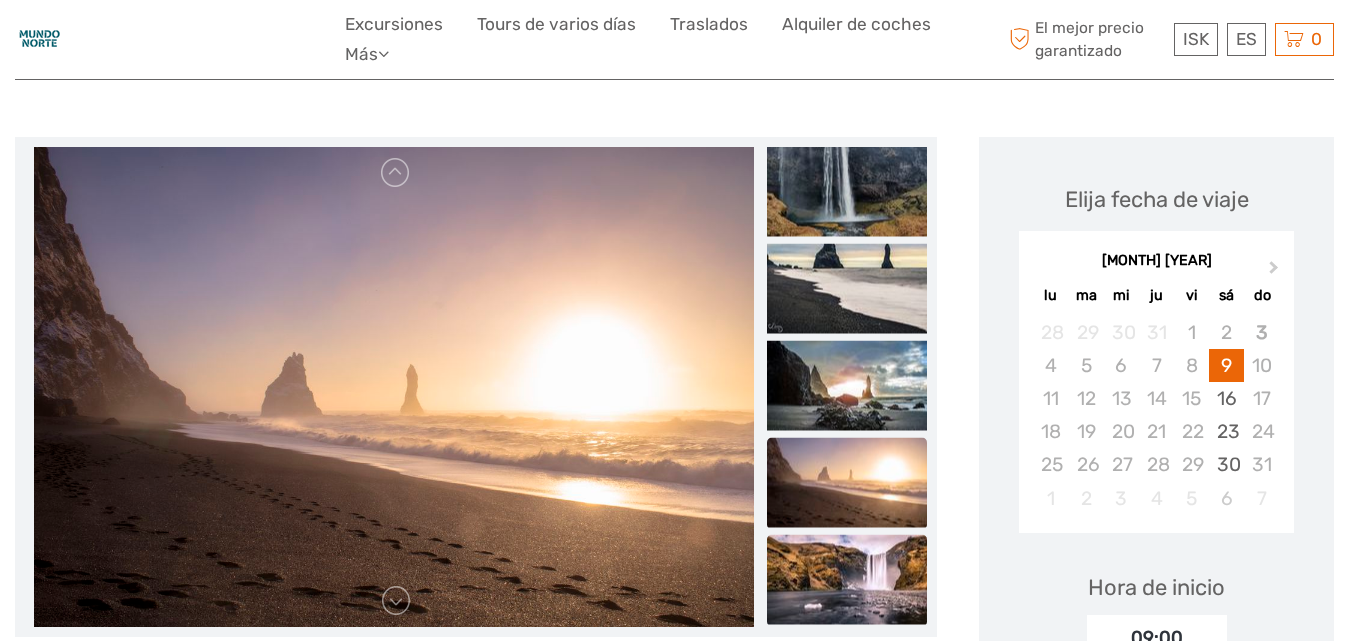 click at bounding box center [847, 579] 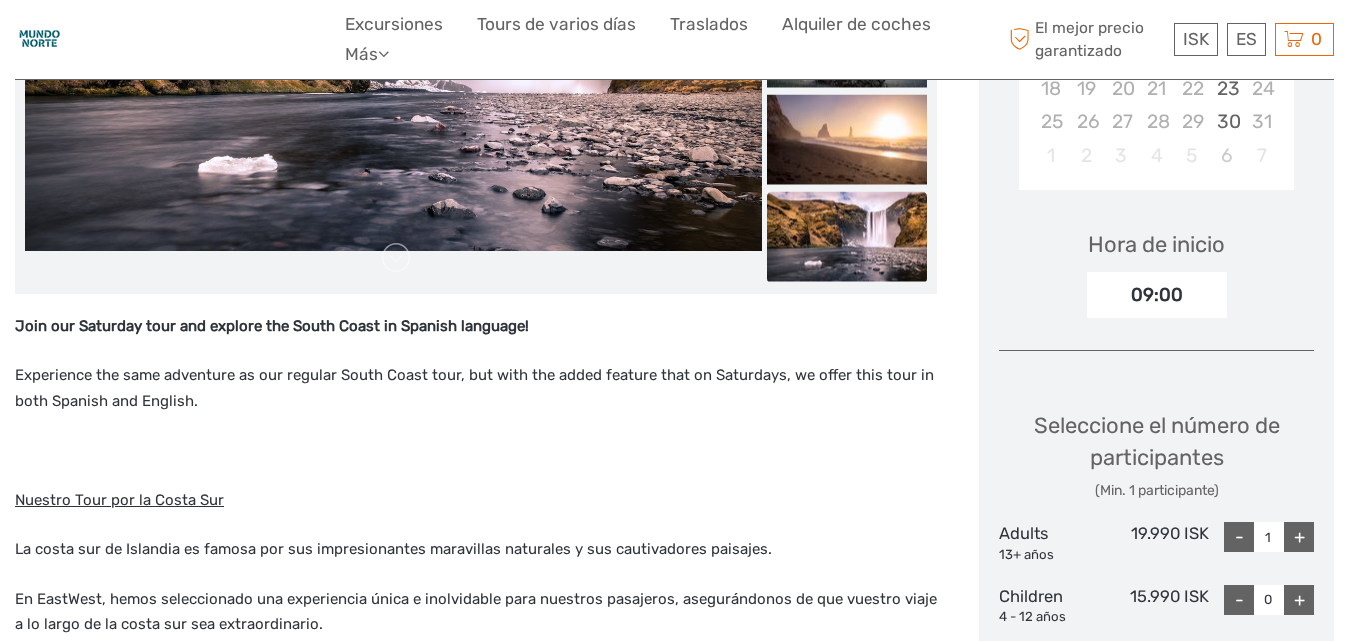 scroll, scrollTop: 600, scrollLeft: 0, axis: vertical 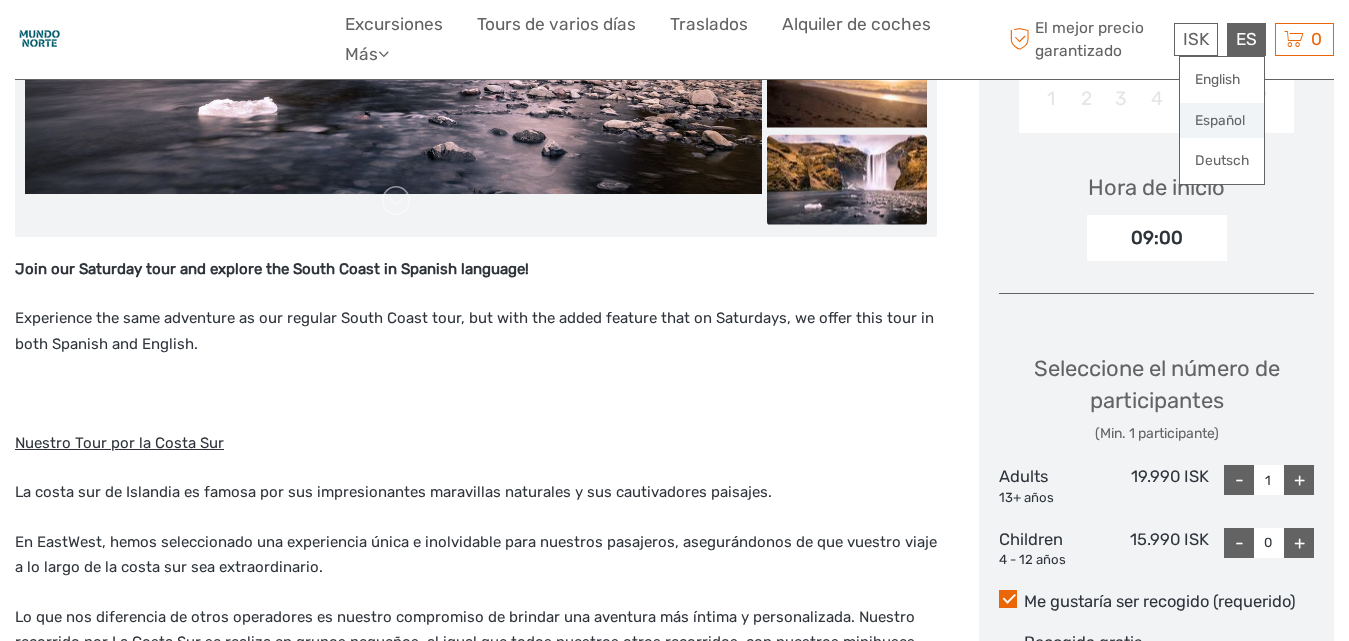 click on "Español" at bounding box center [1222, 121] 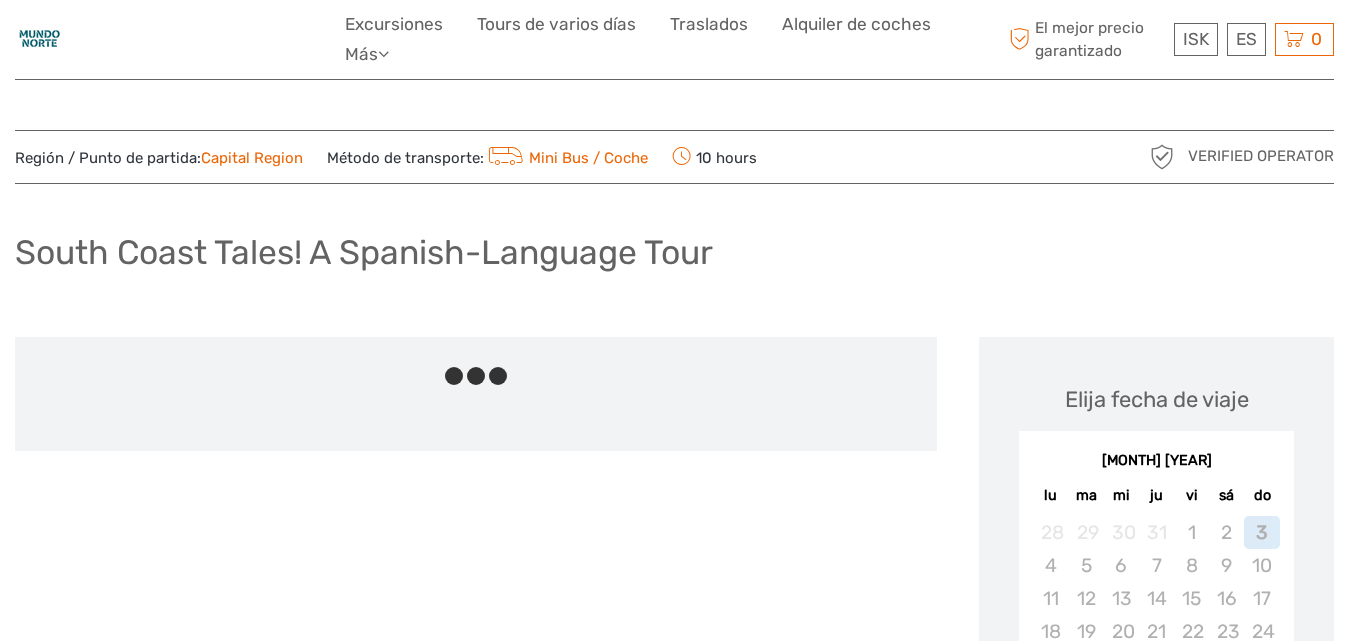 scroll, scrollTop: 0, scrollLeft: 0, axis: both 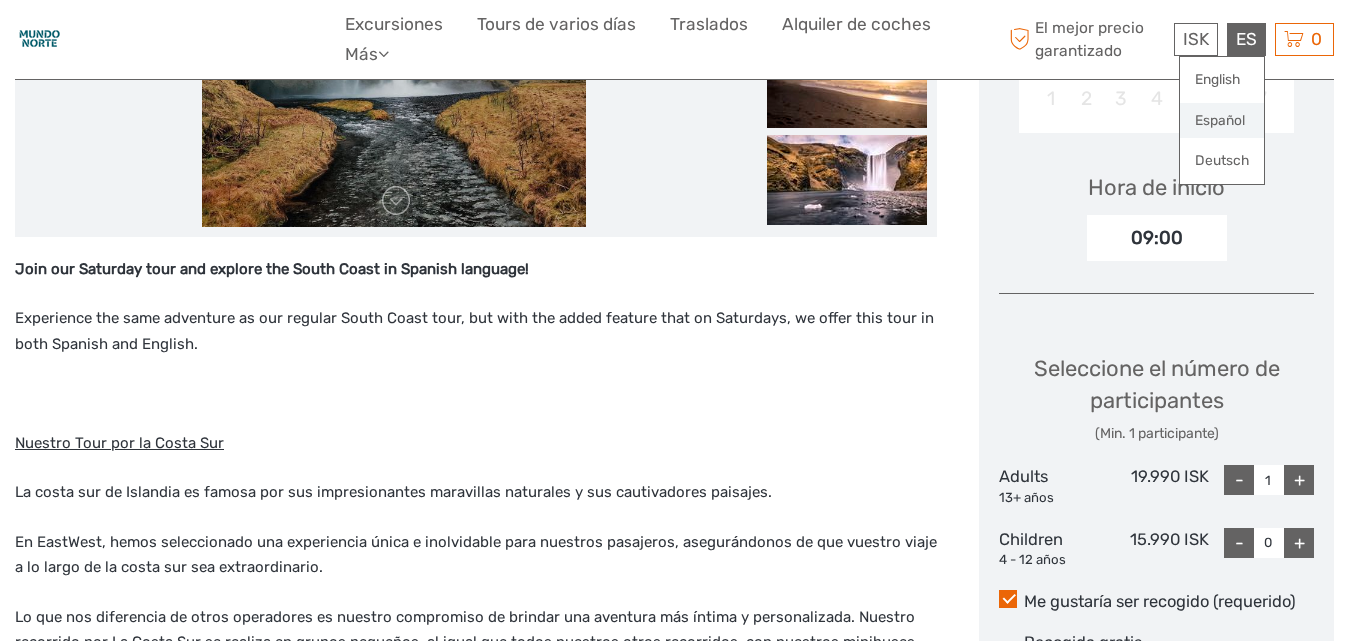 click on "Español" at bounding box center (1222, 121) 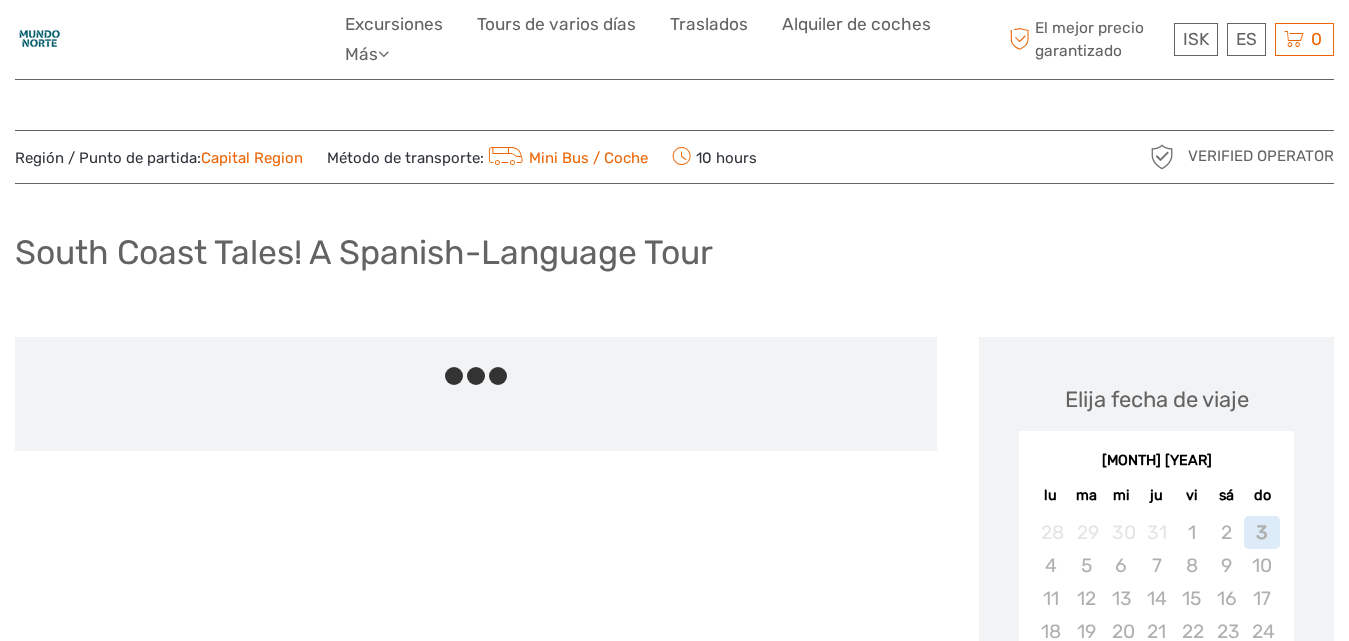 scroll, scrollTop: 0, scrollLeft: 0, axis: both 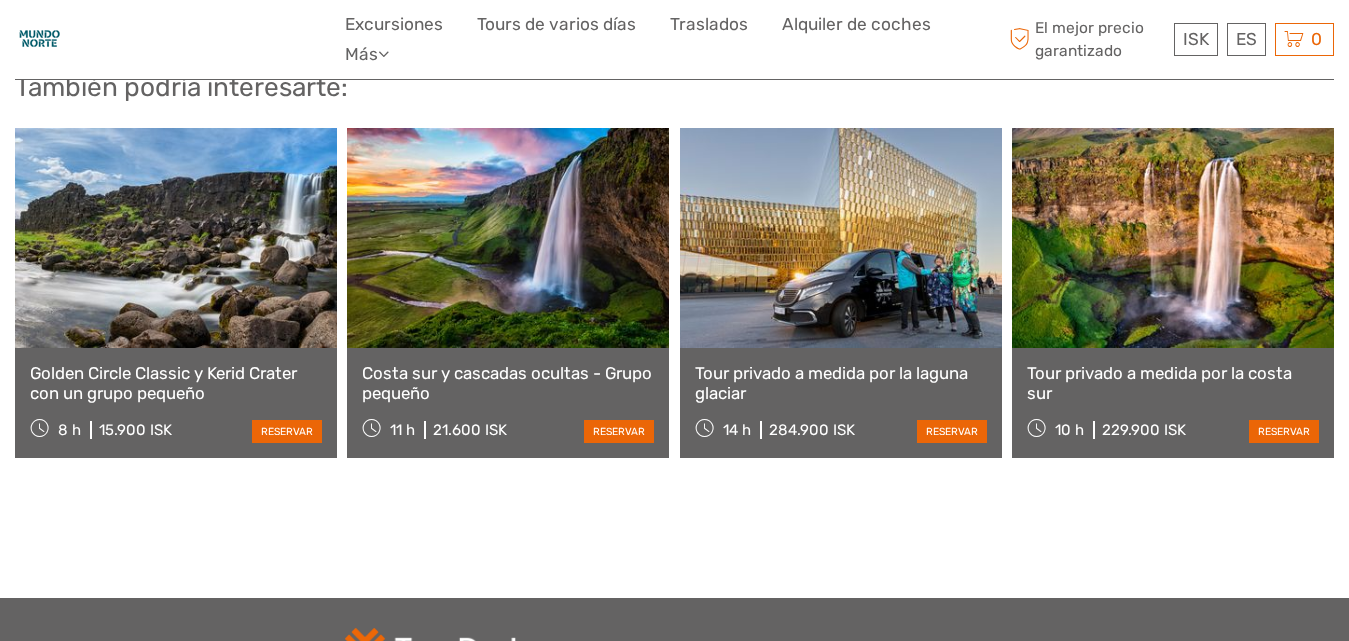 click on "Golden Circle Classic y Kerid Crater con un grupo pequeño" at bounding box center [176, 383] 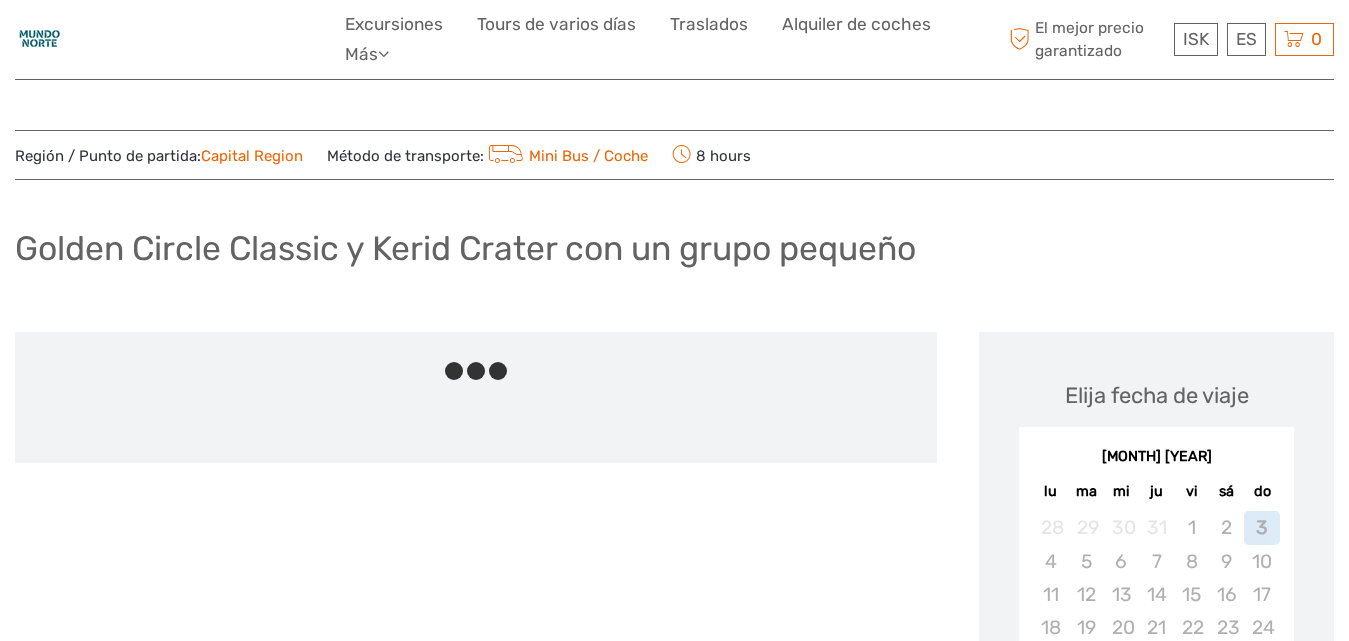 scroll, scrollTop: 0, scrollLeft: 0, axis: both 